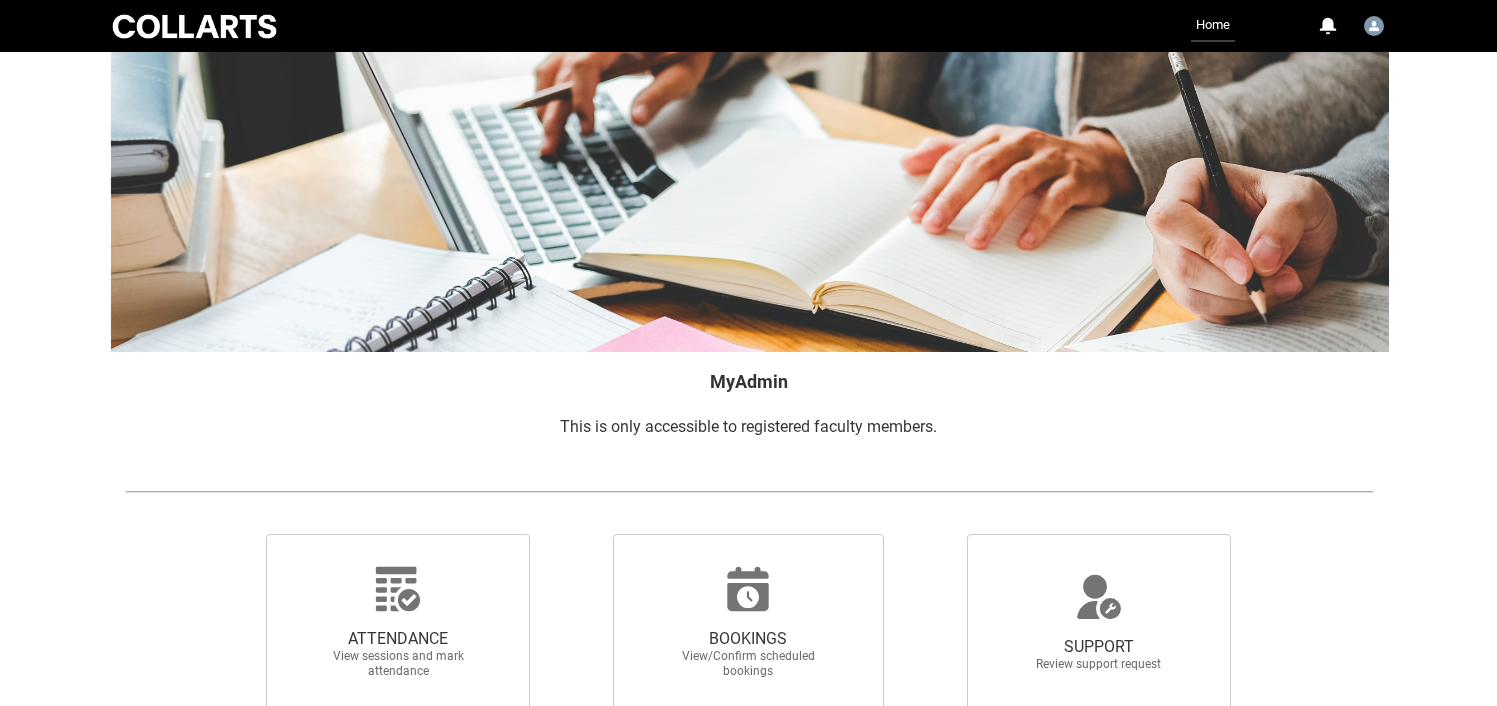 scroll, scrollTop: 0, scrollLeft: 0, axis: both 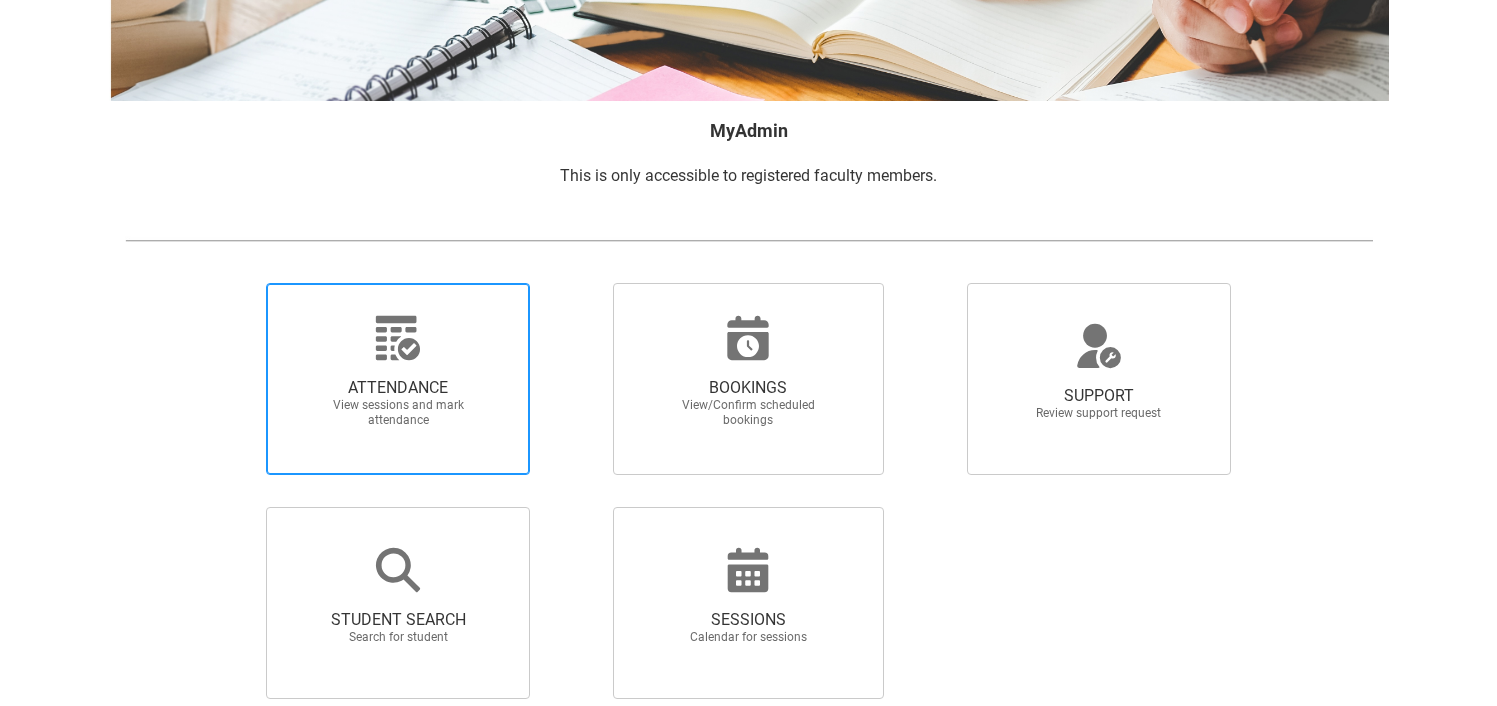 click on "View sessions and mark attendance" at bounding box center [398, 413] 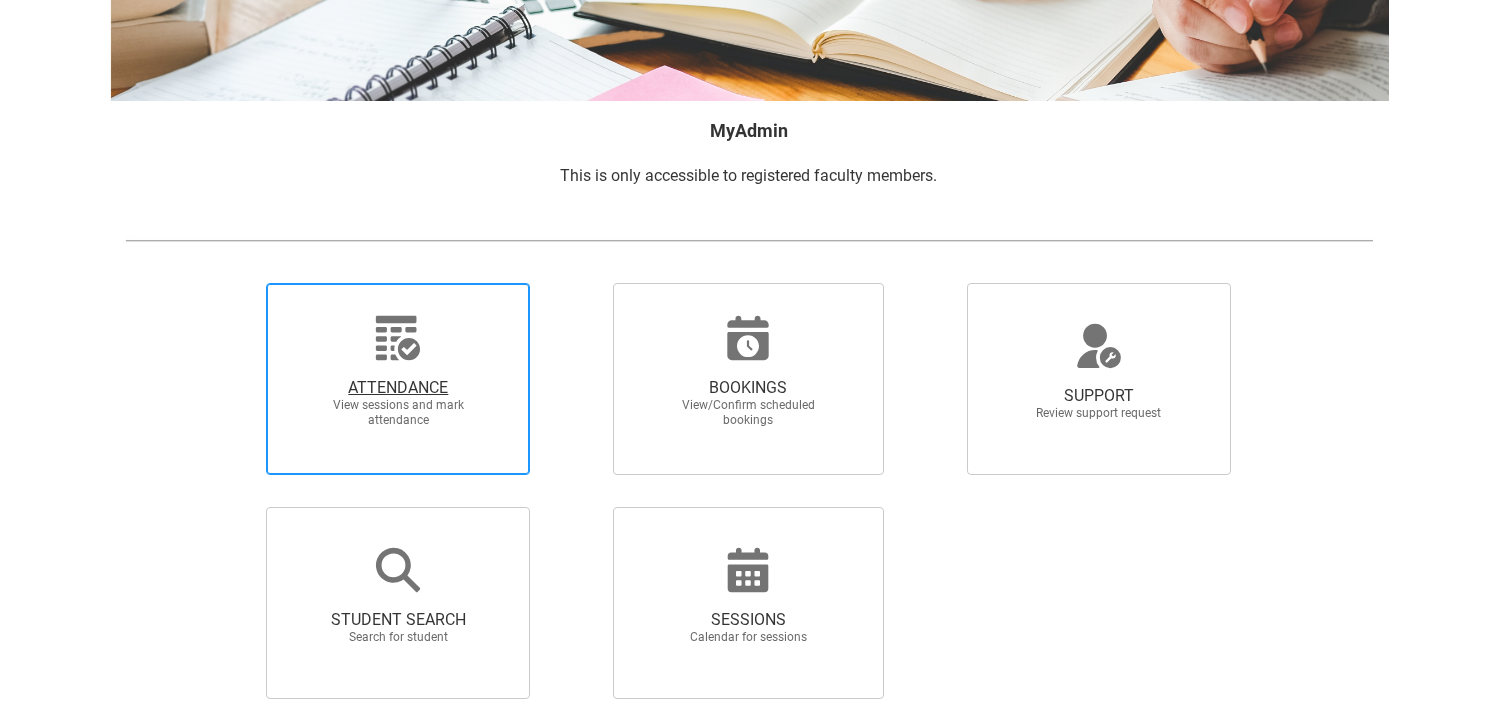 click on "ATTENDANCE View sessions and mark attendance" at bounding box center [232, 282] 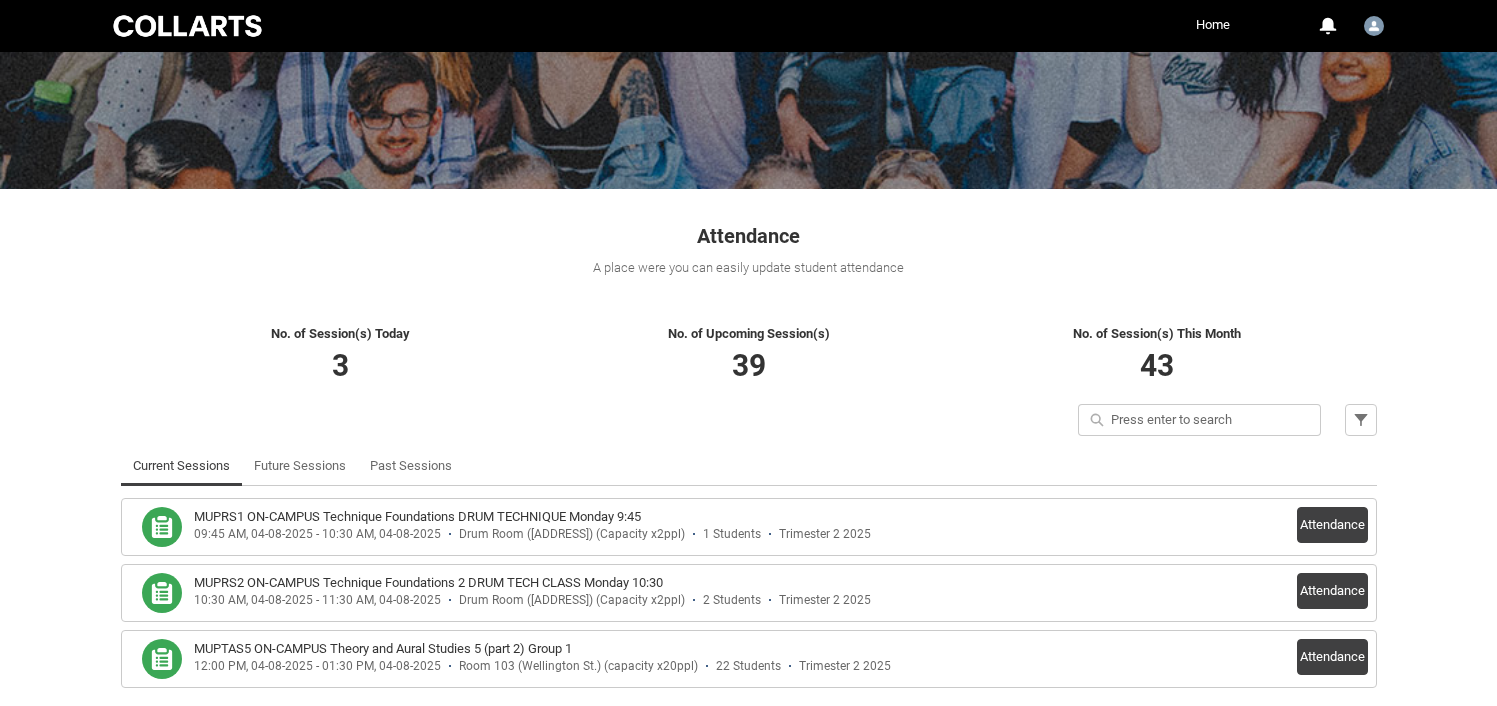 scroll, scrollTop: 272, scrollLeft: 0, axis: vertical 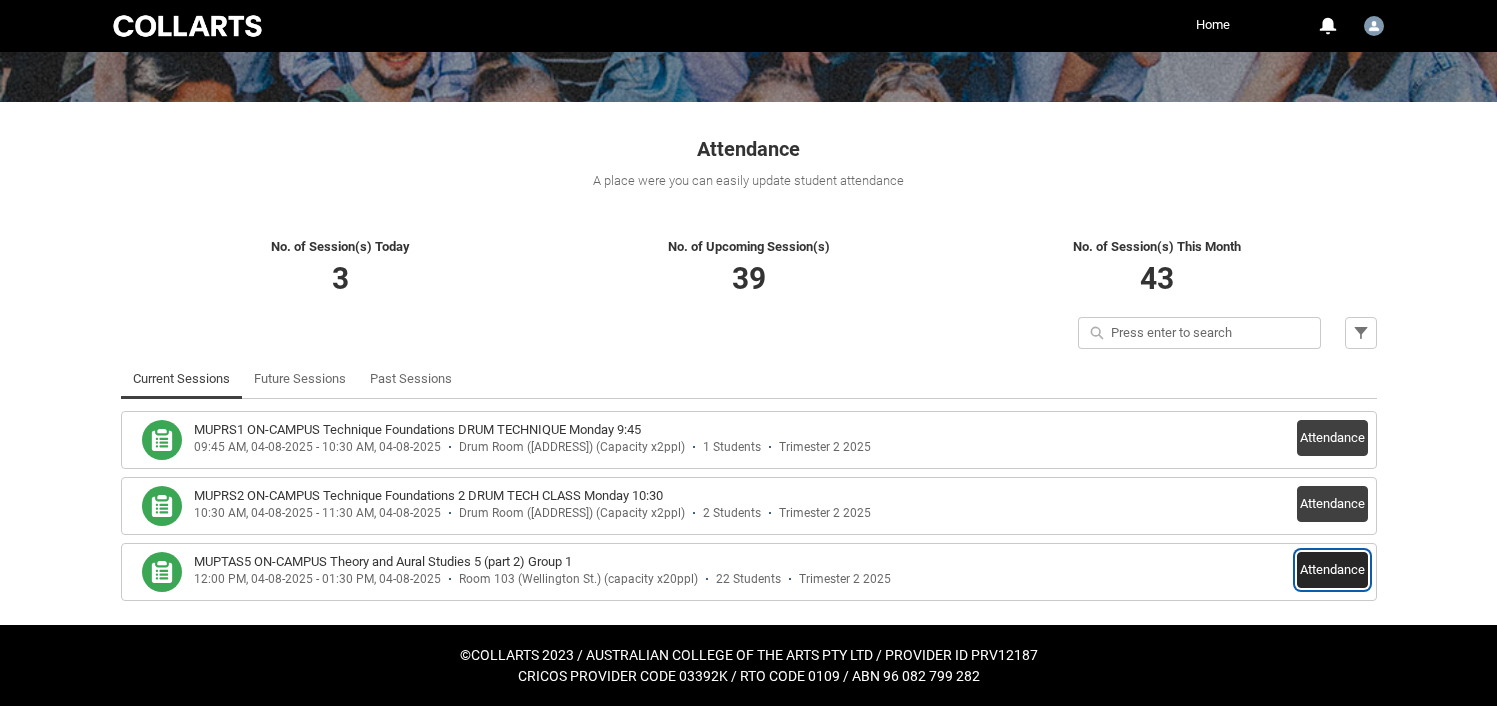 click on "Attendance" at bounding box center [1332, 570] 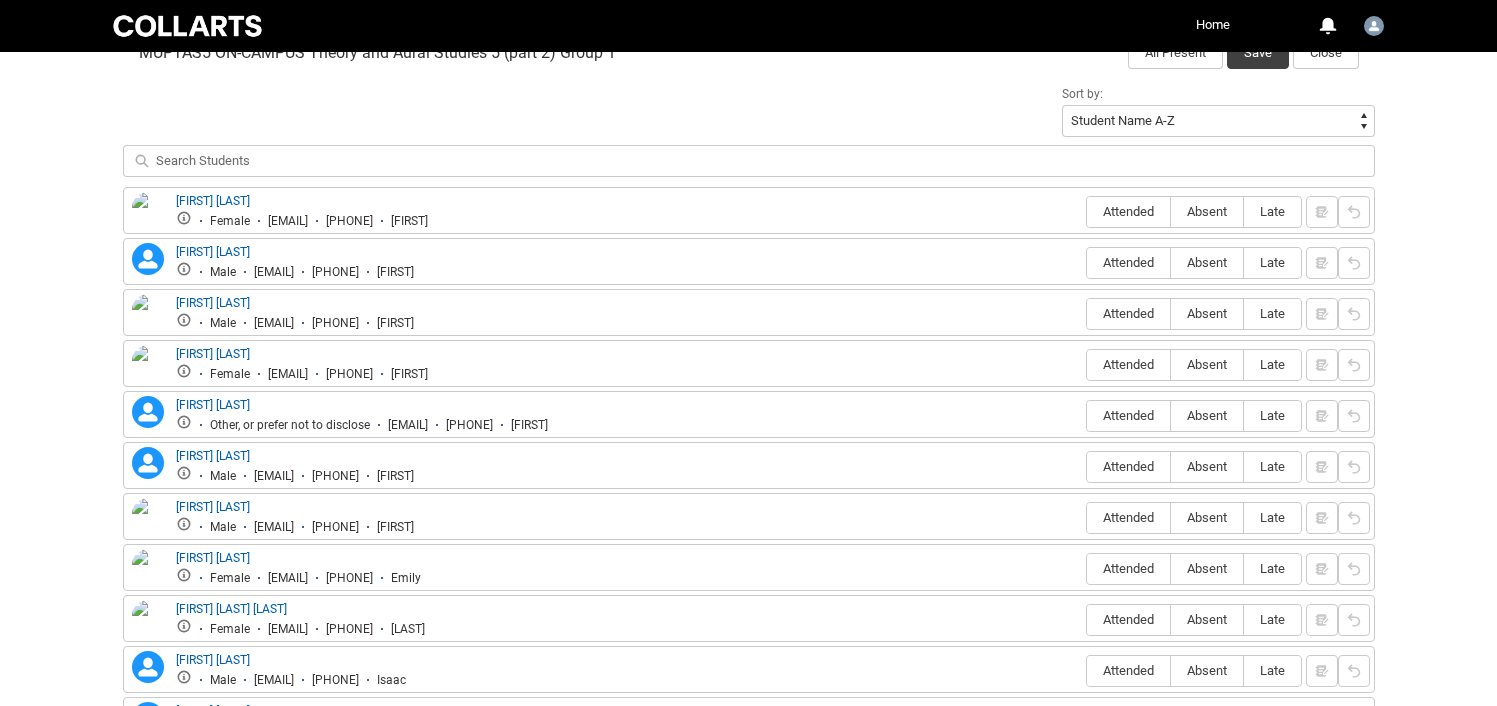 scroll, scrollTop: 705, scrollLeft: 0, axis: vertical 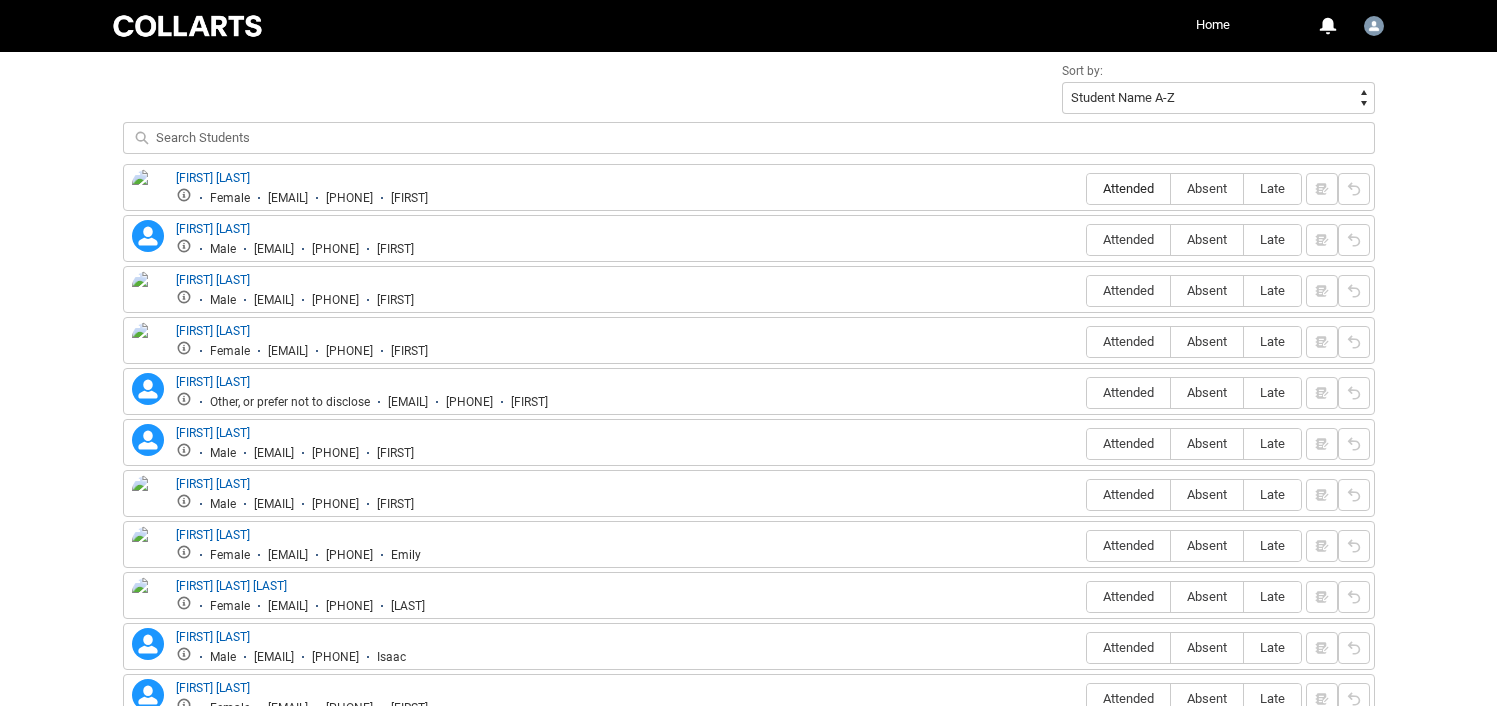 click on "Attended" at bounding box center [1128, 188] 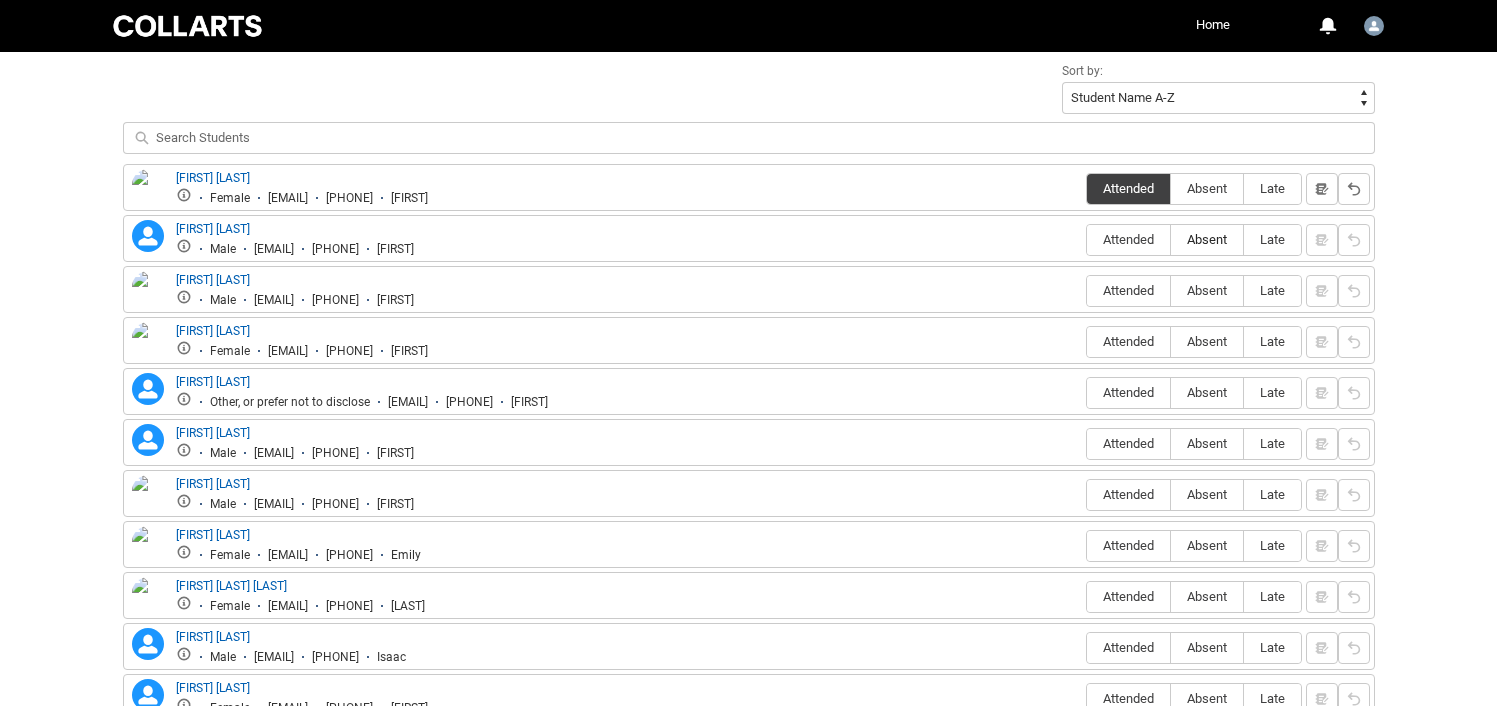 click on "Absent" at bounding box center [1207, 239] 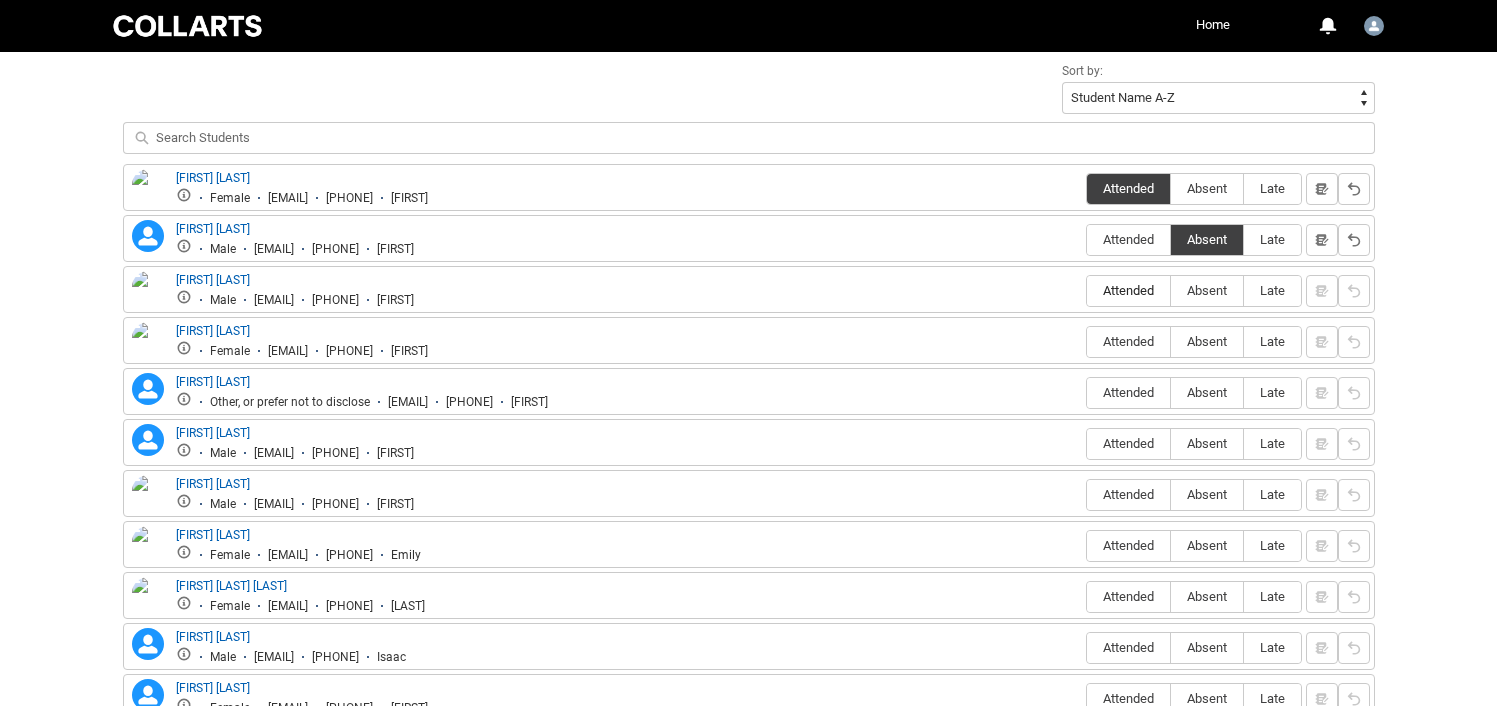 click on "Attended" at bounding box center [1128, 290] 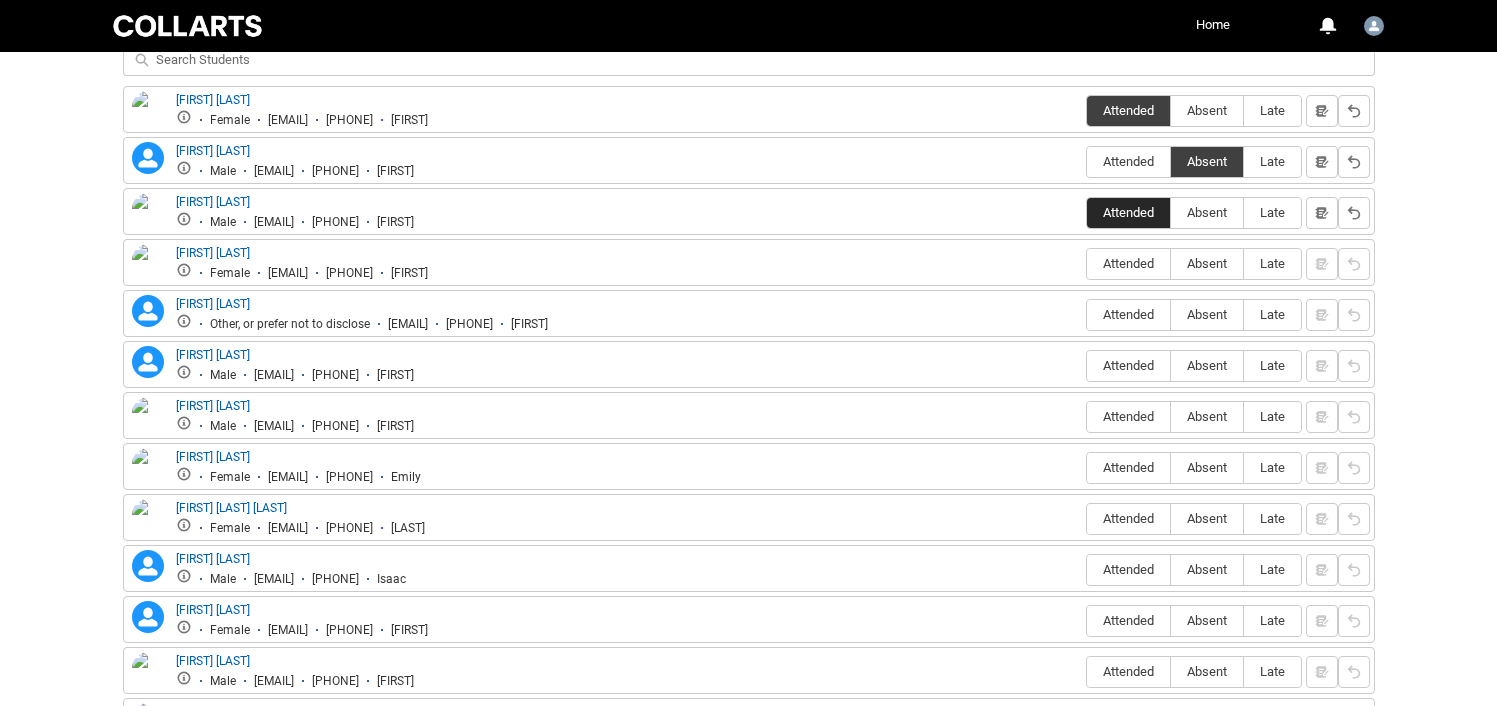 scroll, scrollTop: 796, scrollLeft: 0, axis: vertical 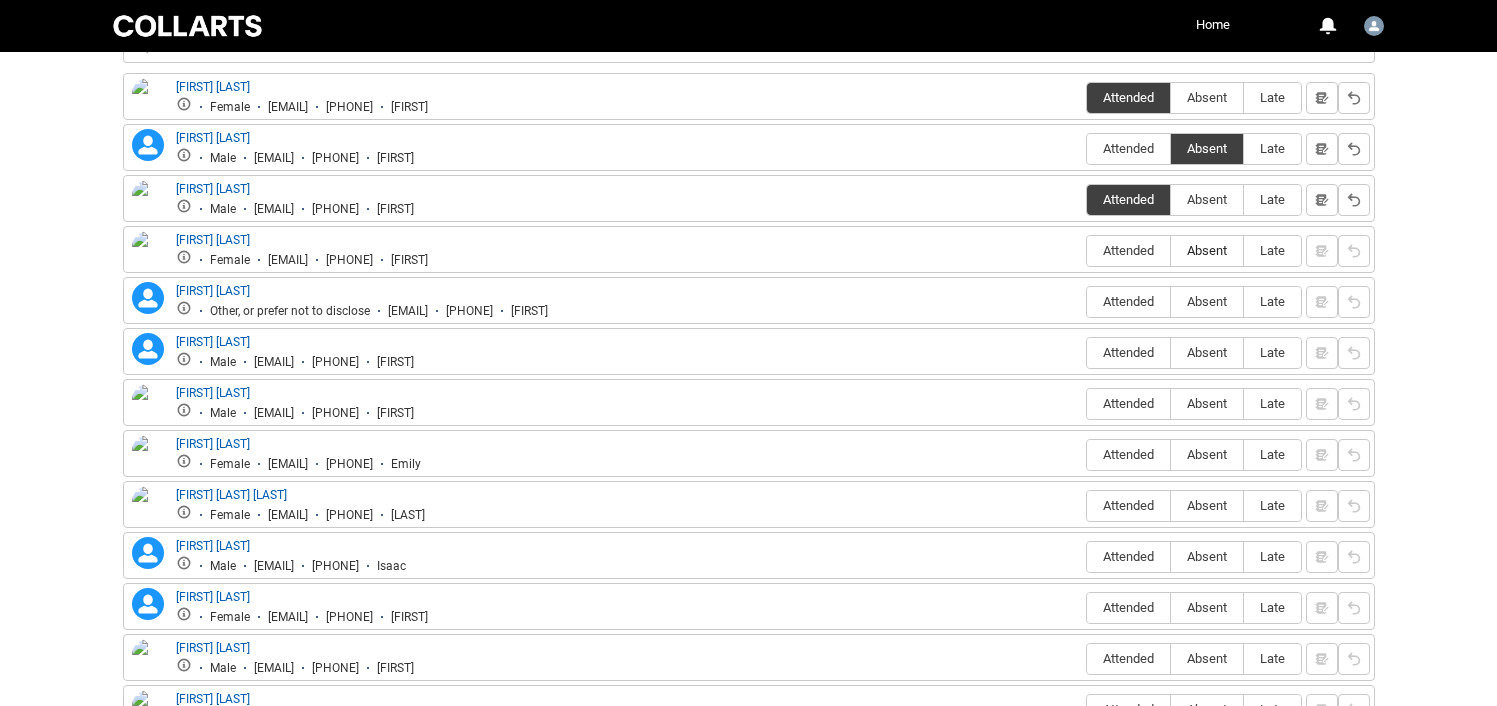 click on "Absent" at bounding box center (1207, 250) 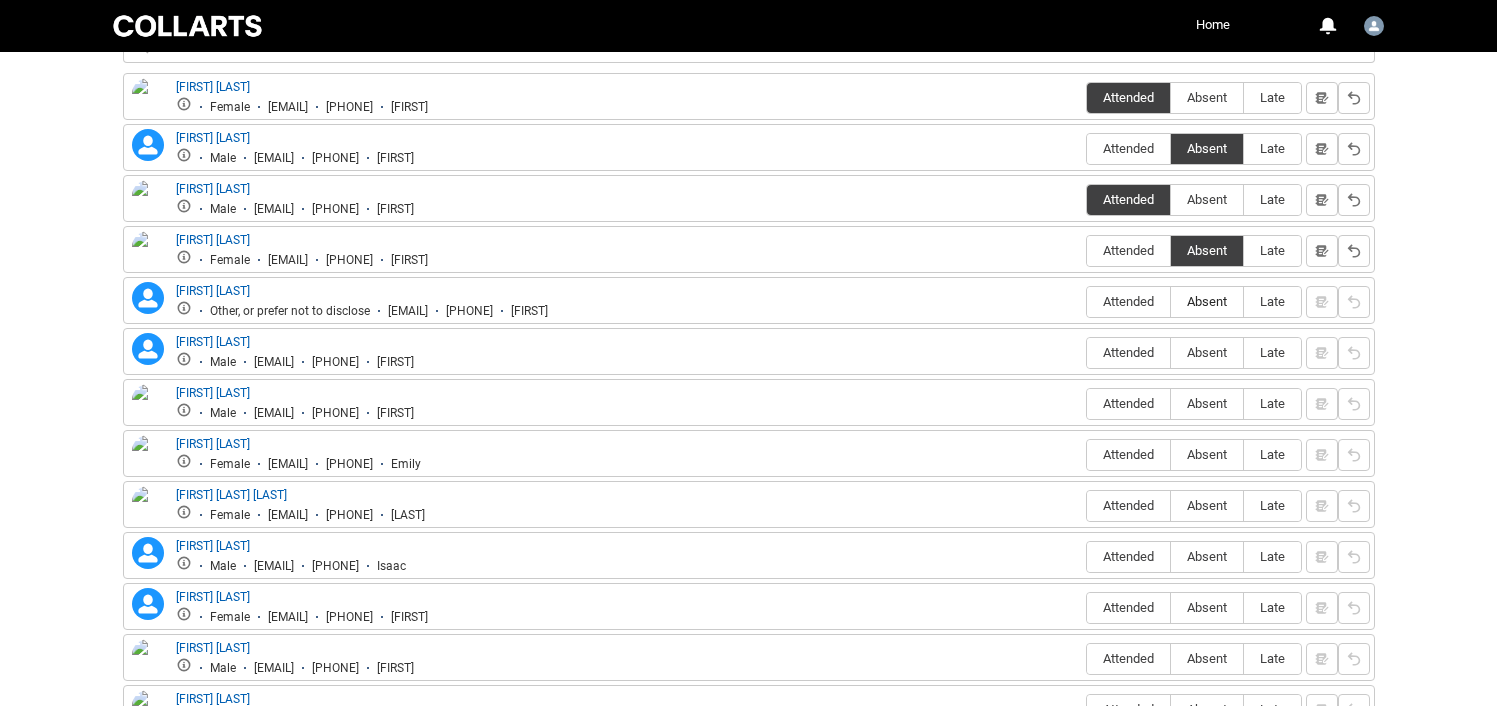 click on "Absent" at bounding box center (1207, 301) 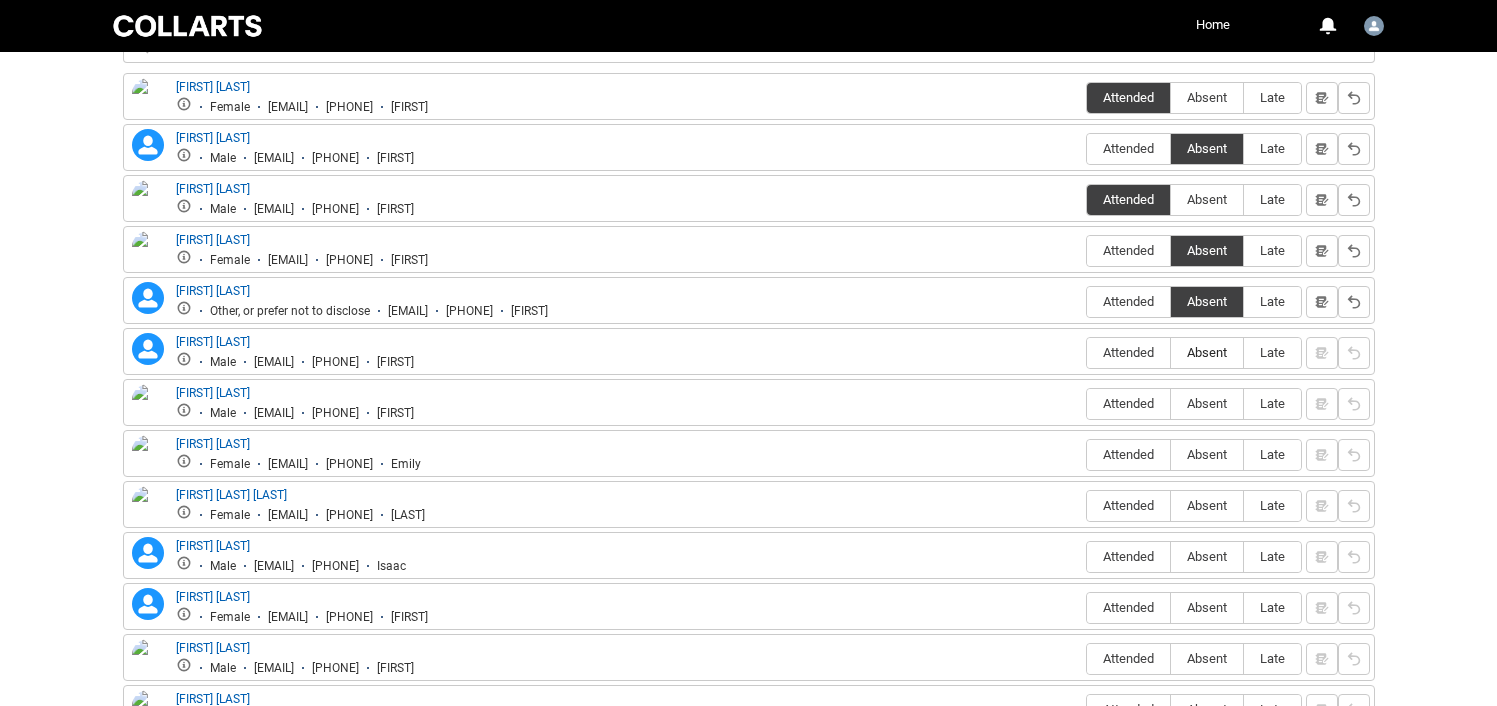 click on "Absent" at bounding box center [1207, 352] 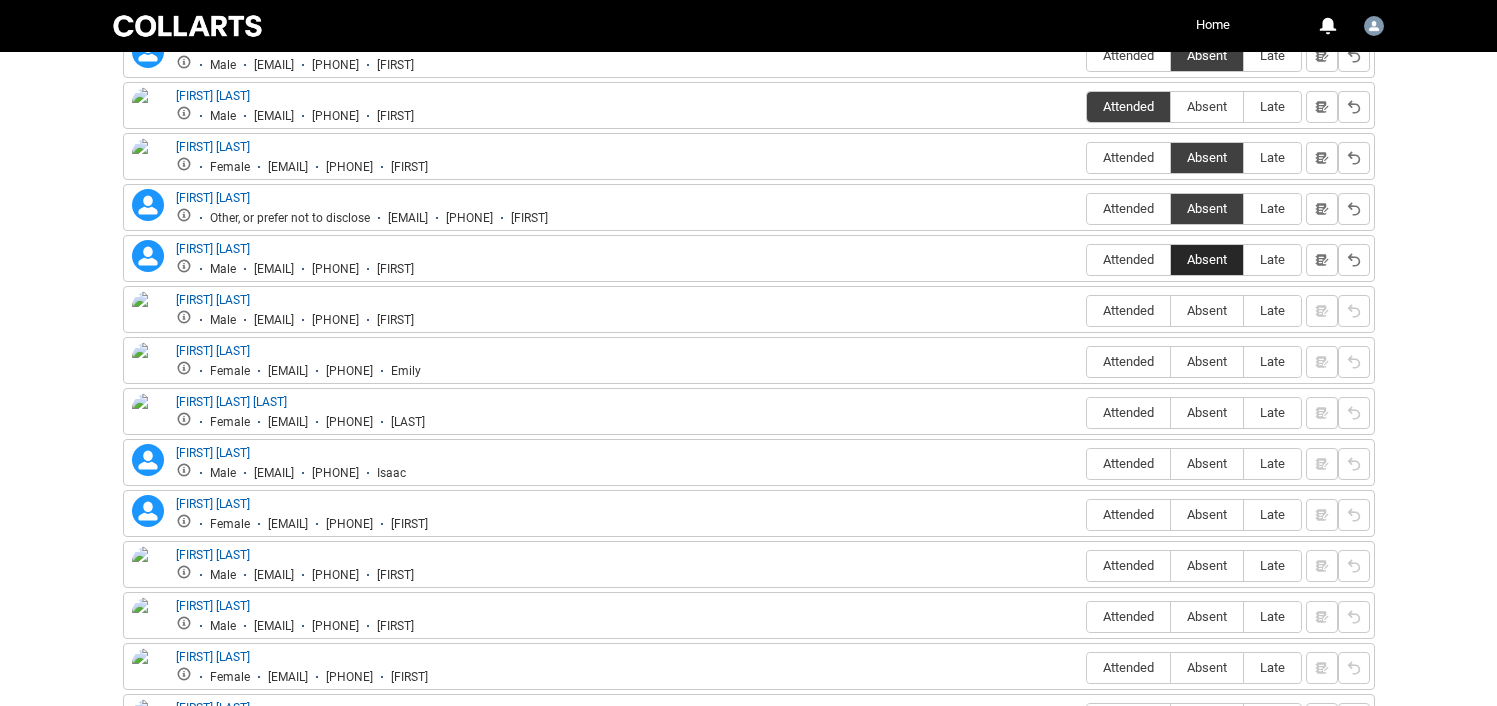 scroll, scrollTop: 891, scrollLeft: 0, axis: vertical 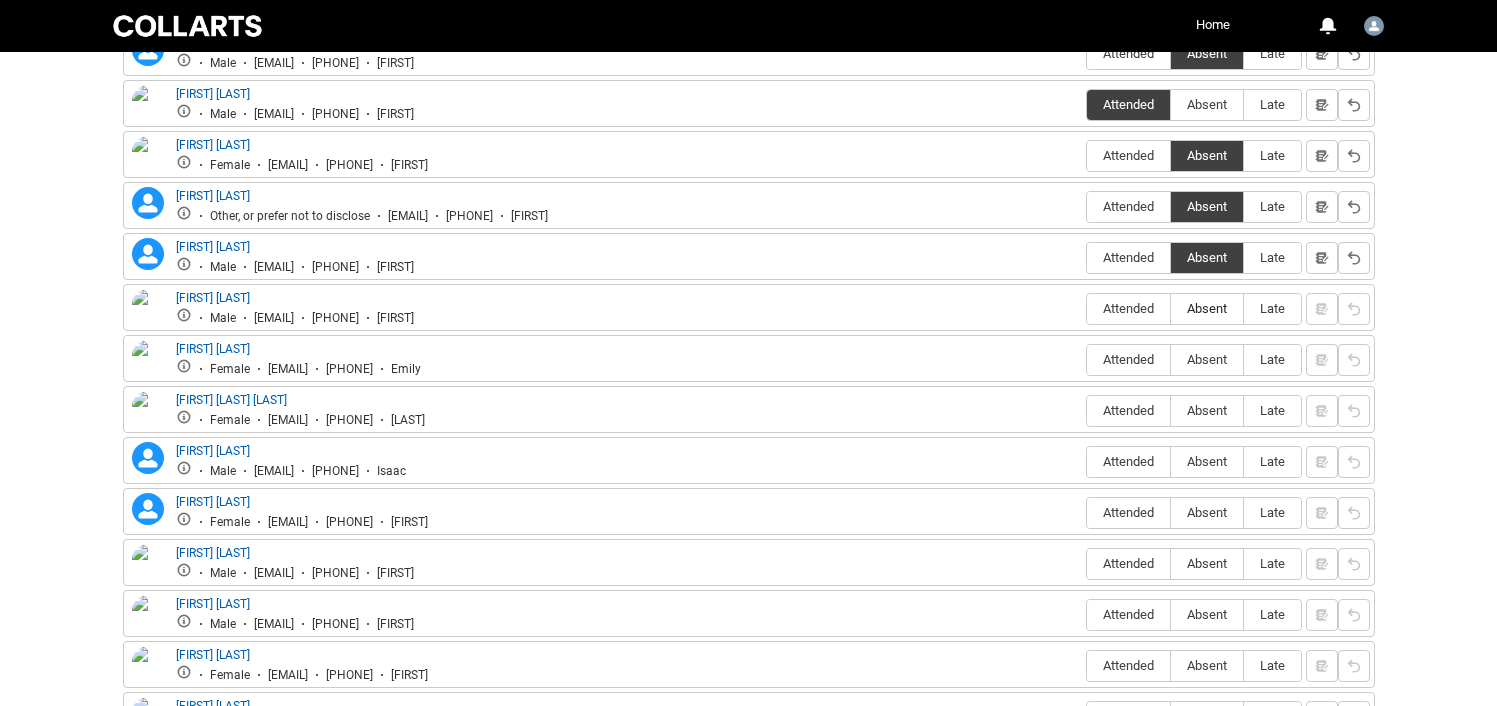click on "Absent" at bounding box center (1207, 308) 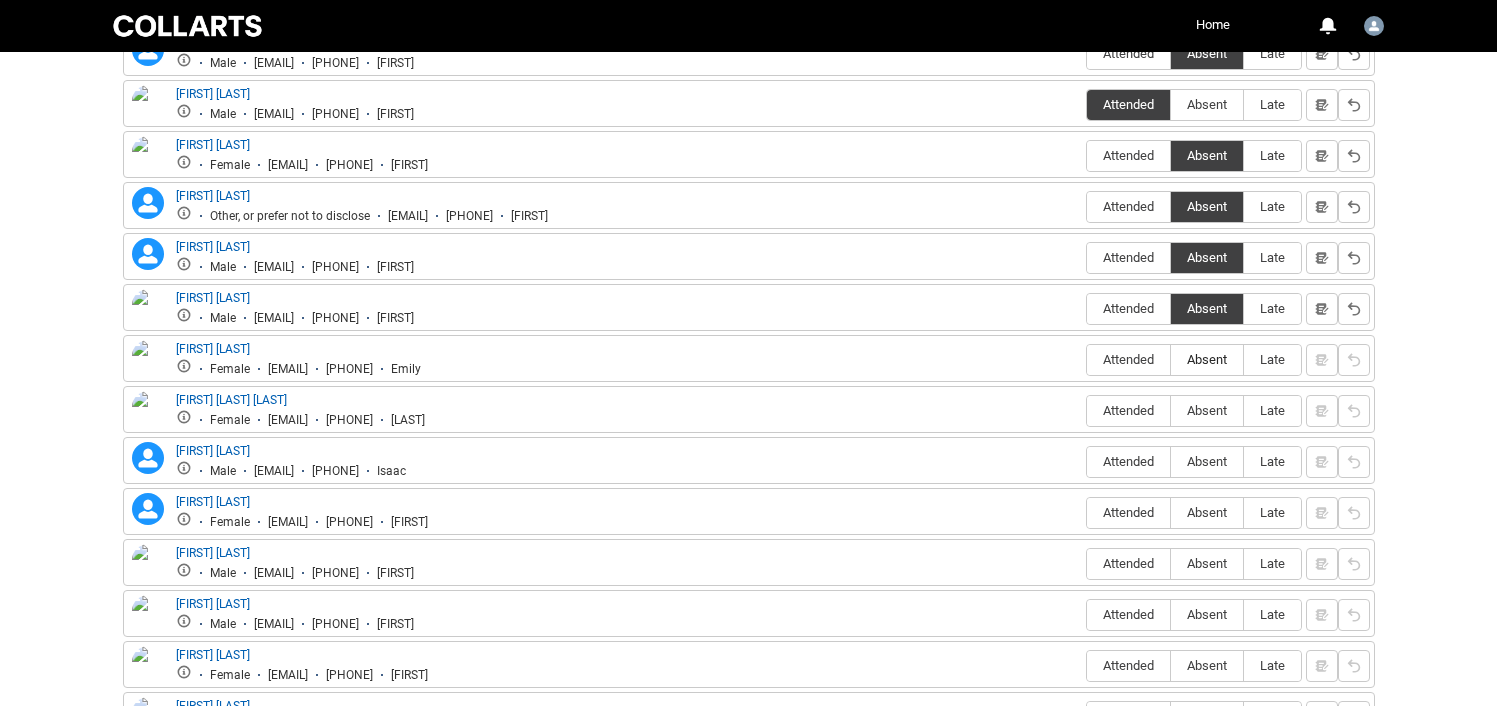 click on "Absent" at bounding box center [1207, 359] 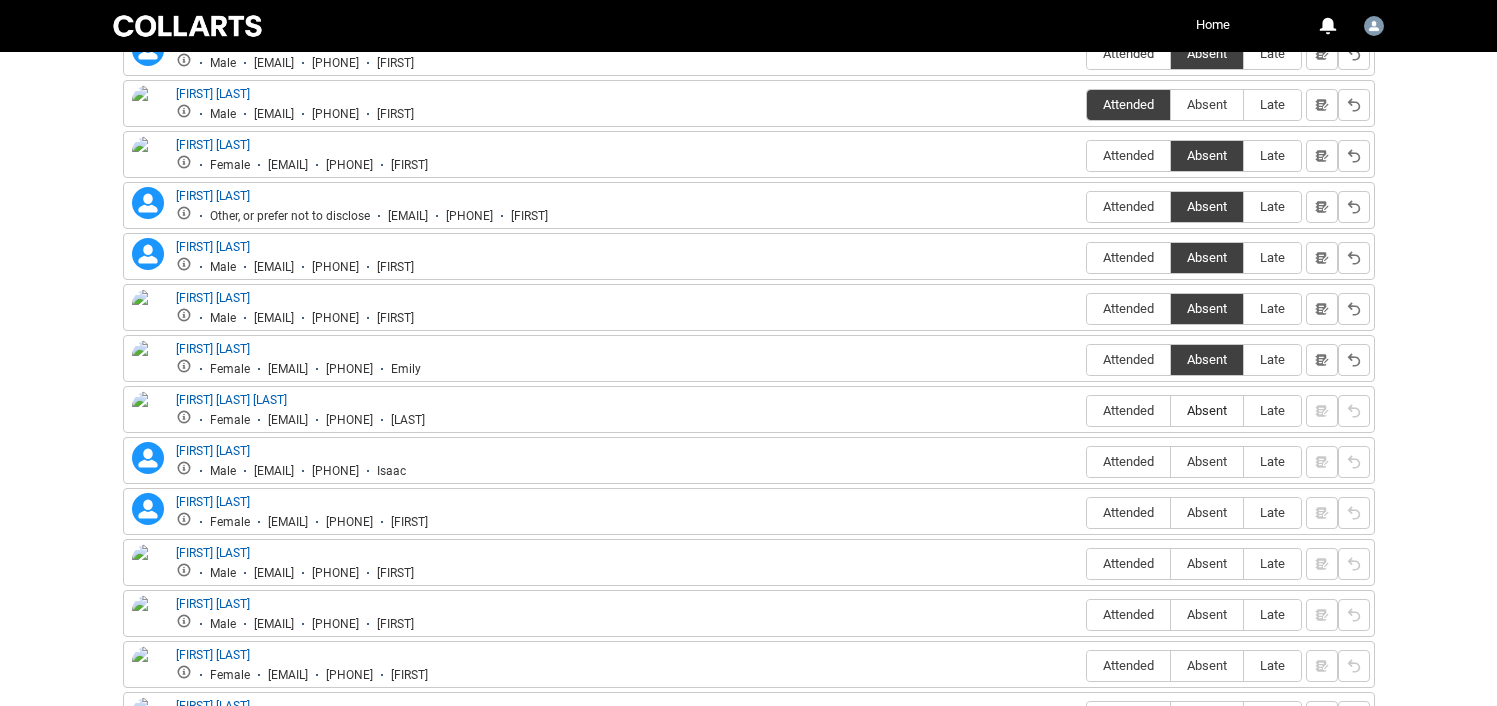 click on "Absent" at bounding box center [1207, 410] 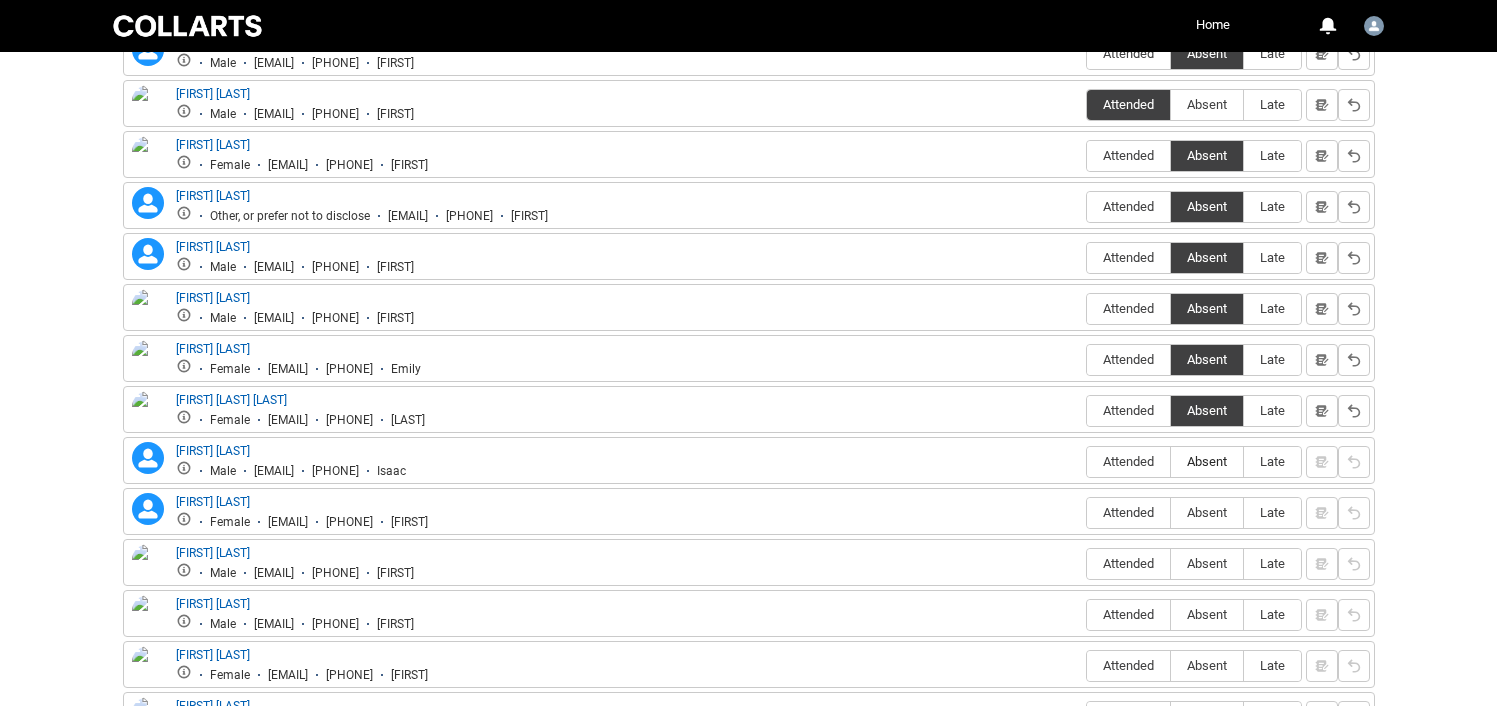 click on "Absent" at bounding box center (1207, 461) 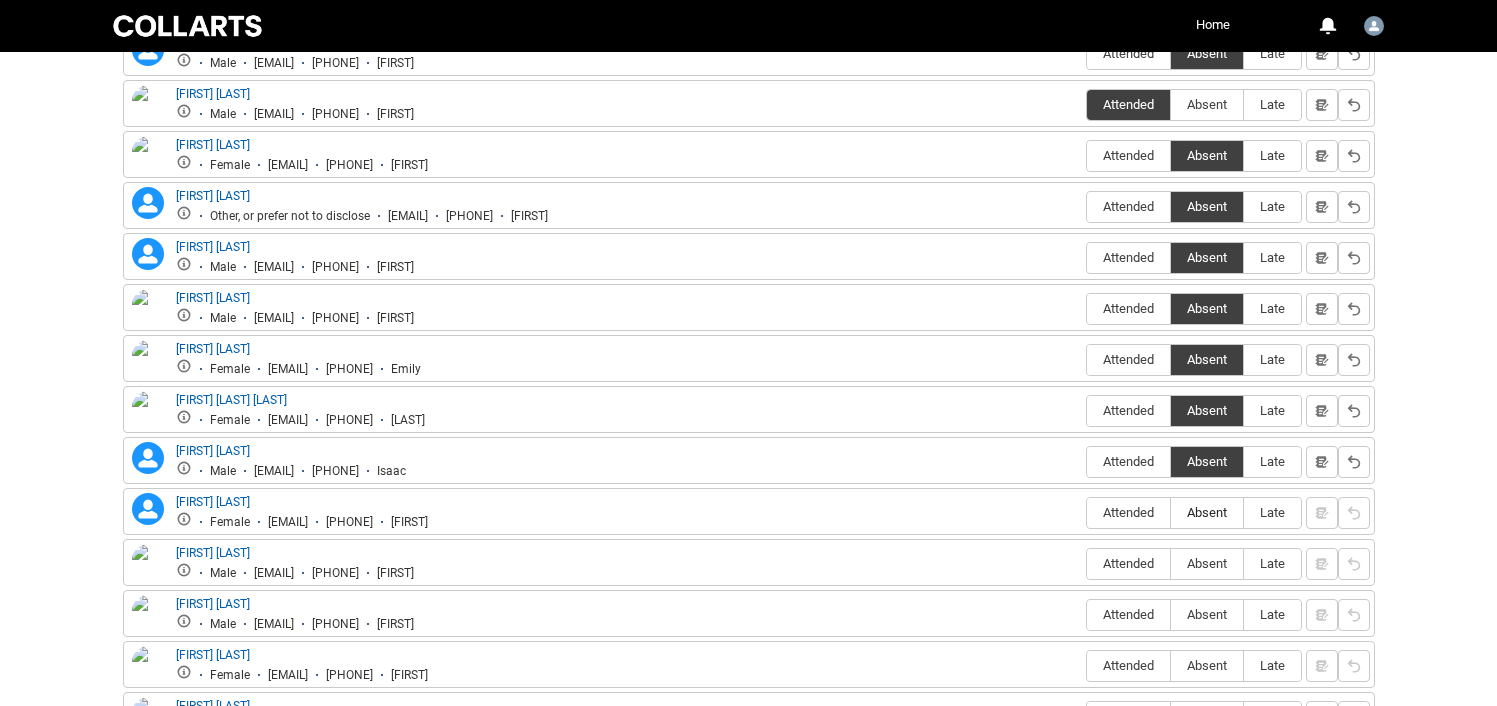 click on "Absent" at bounding box center [1207, 512] 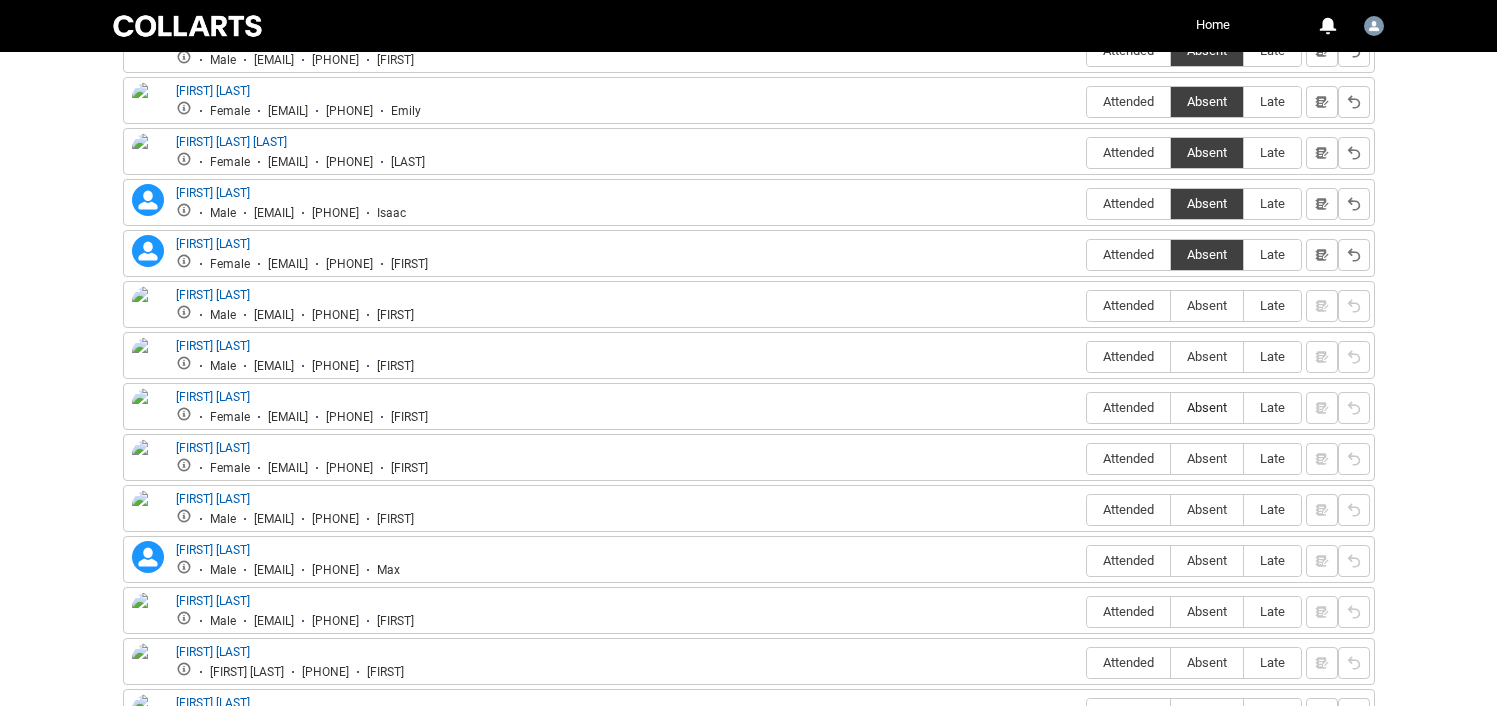 scroll, scrollTop: 1153, scrollLeft: 0, axis: vertical 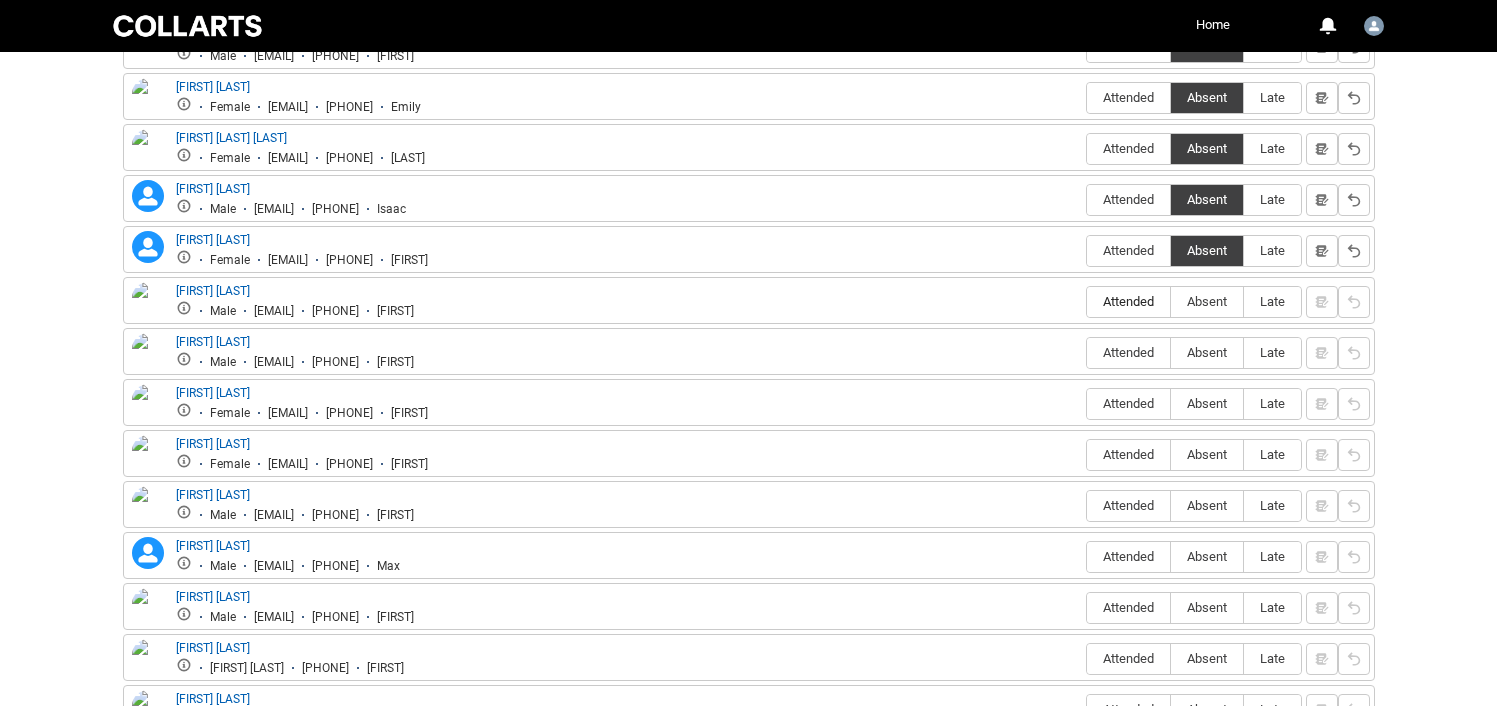 click on "Attended" at bounding box center (1128, 301) 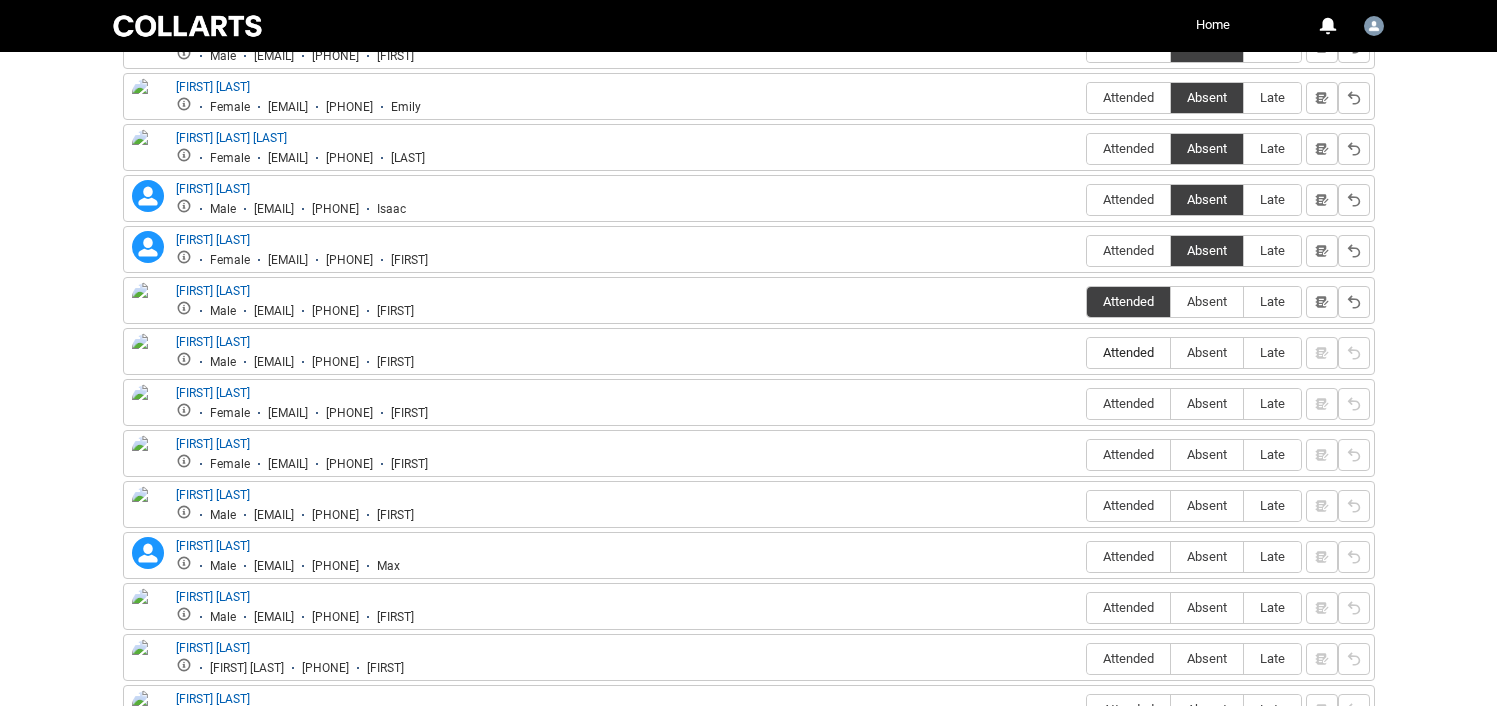 click on "Attended" at bounding box center (1128, 352) 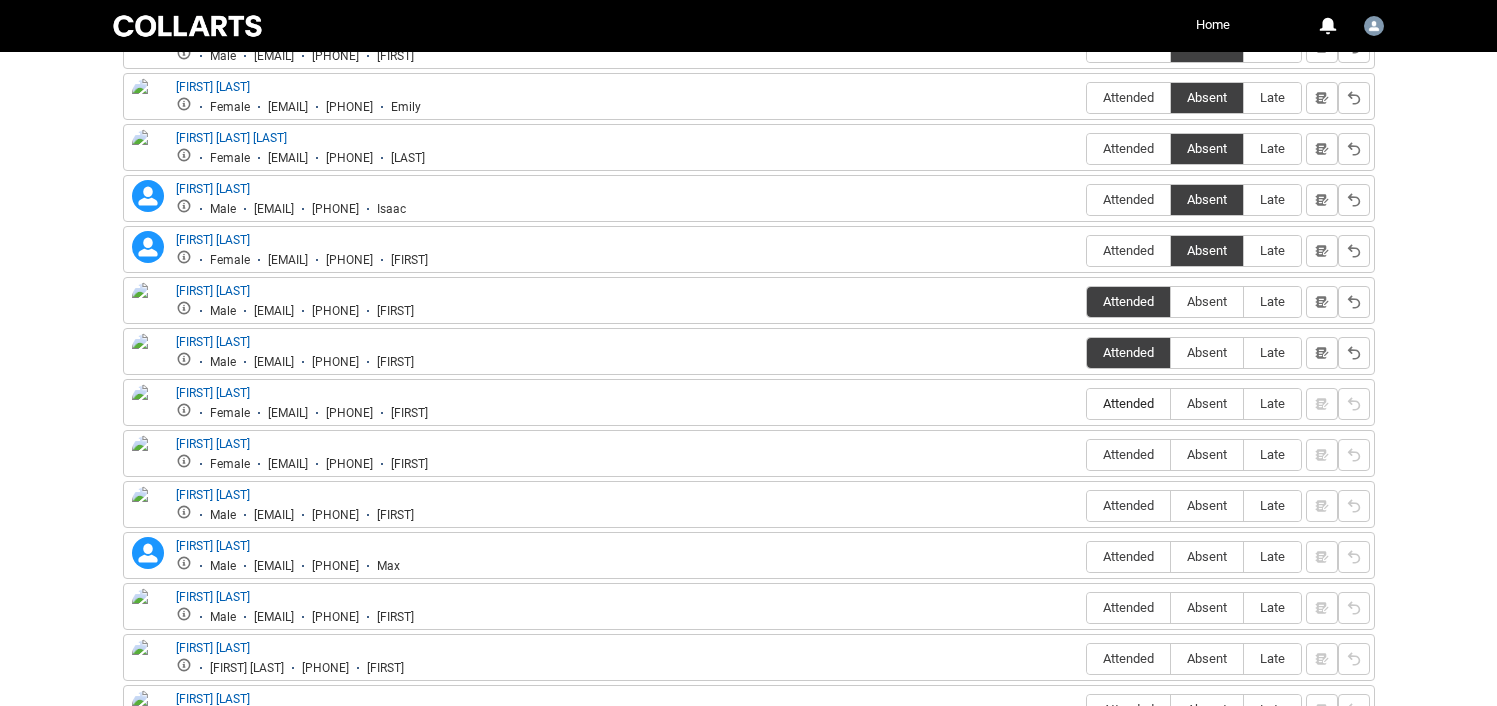 click on "Attended" at bounding box center (1128, 403) 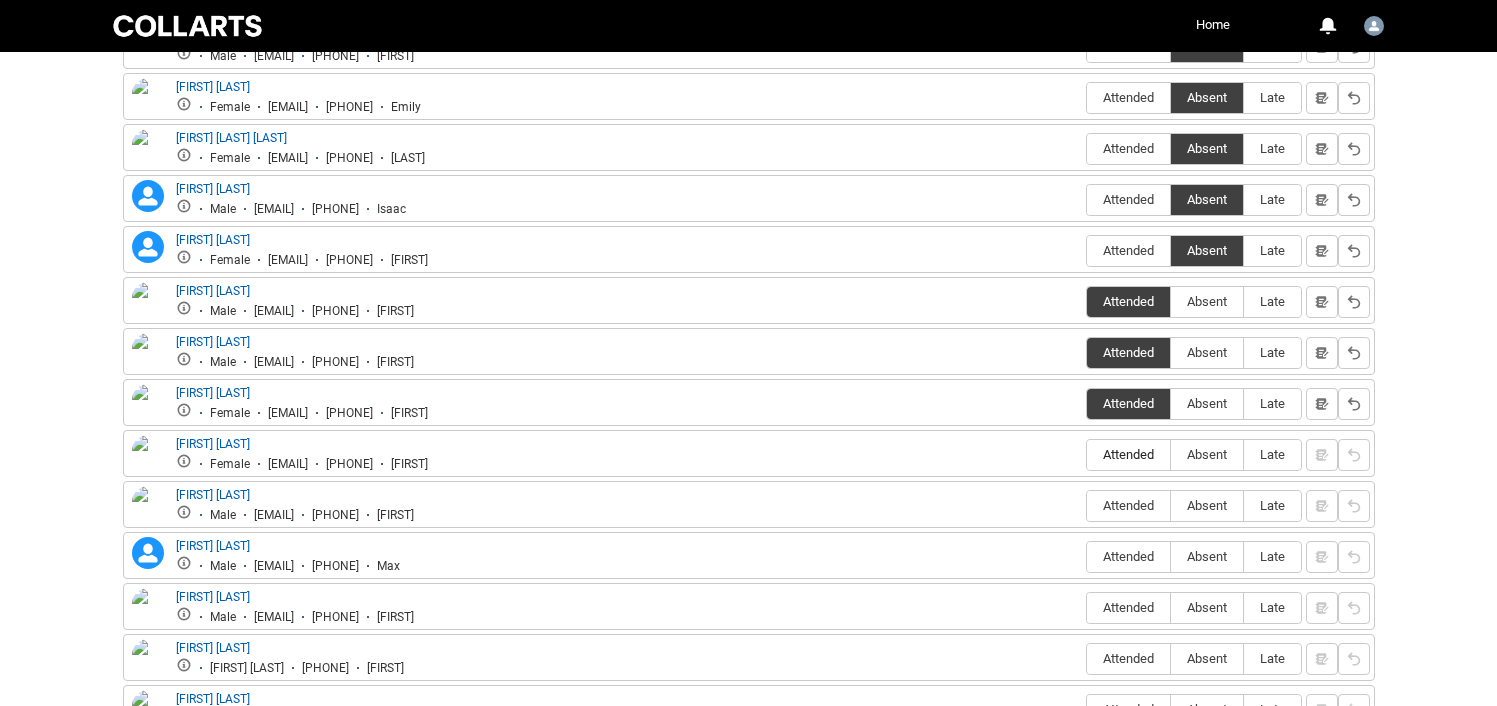 click on "Attended" at bounding box center [1128, 454] 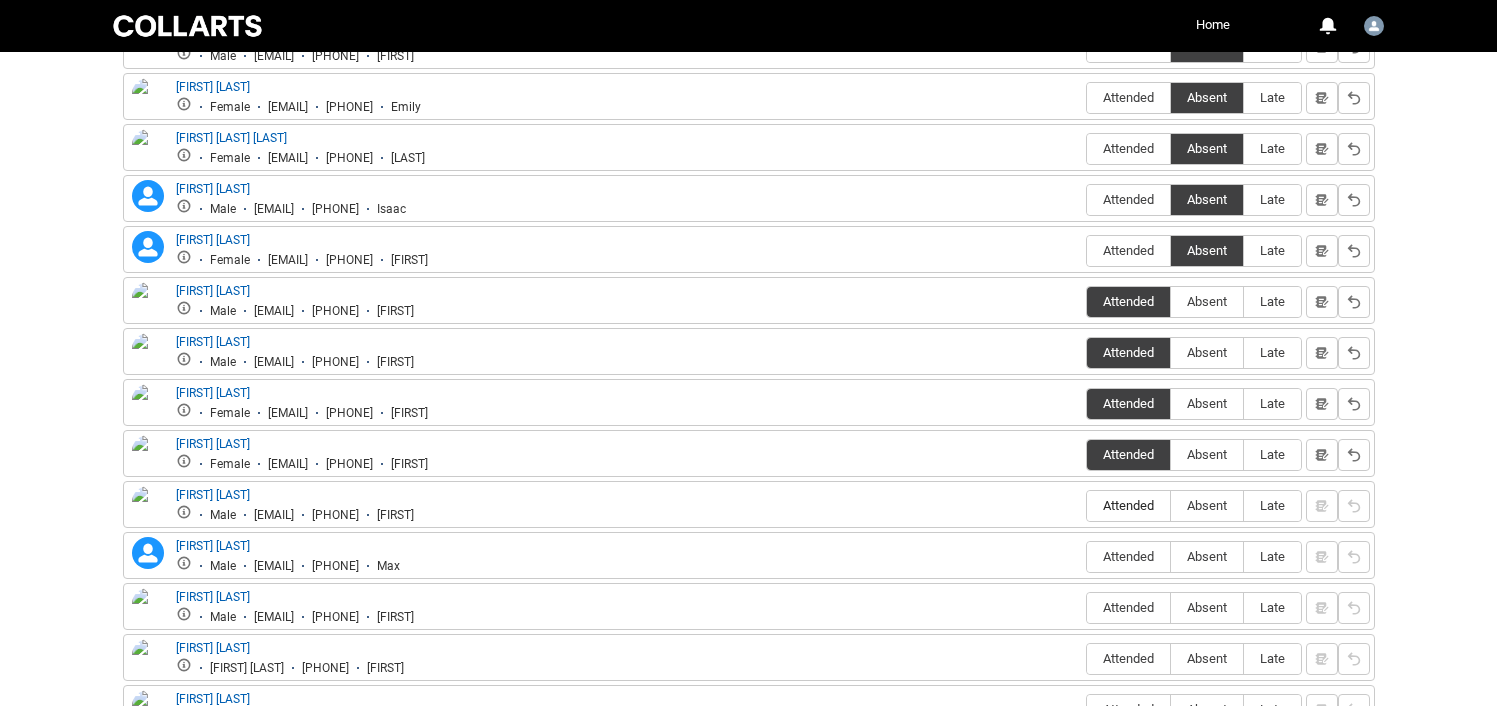 click on "Attended" at bounding box center [1128, 505] 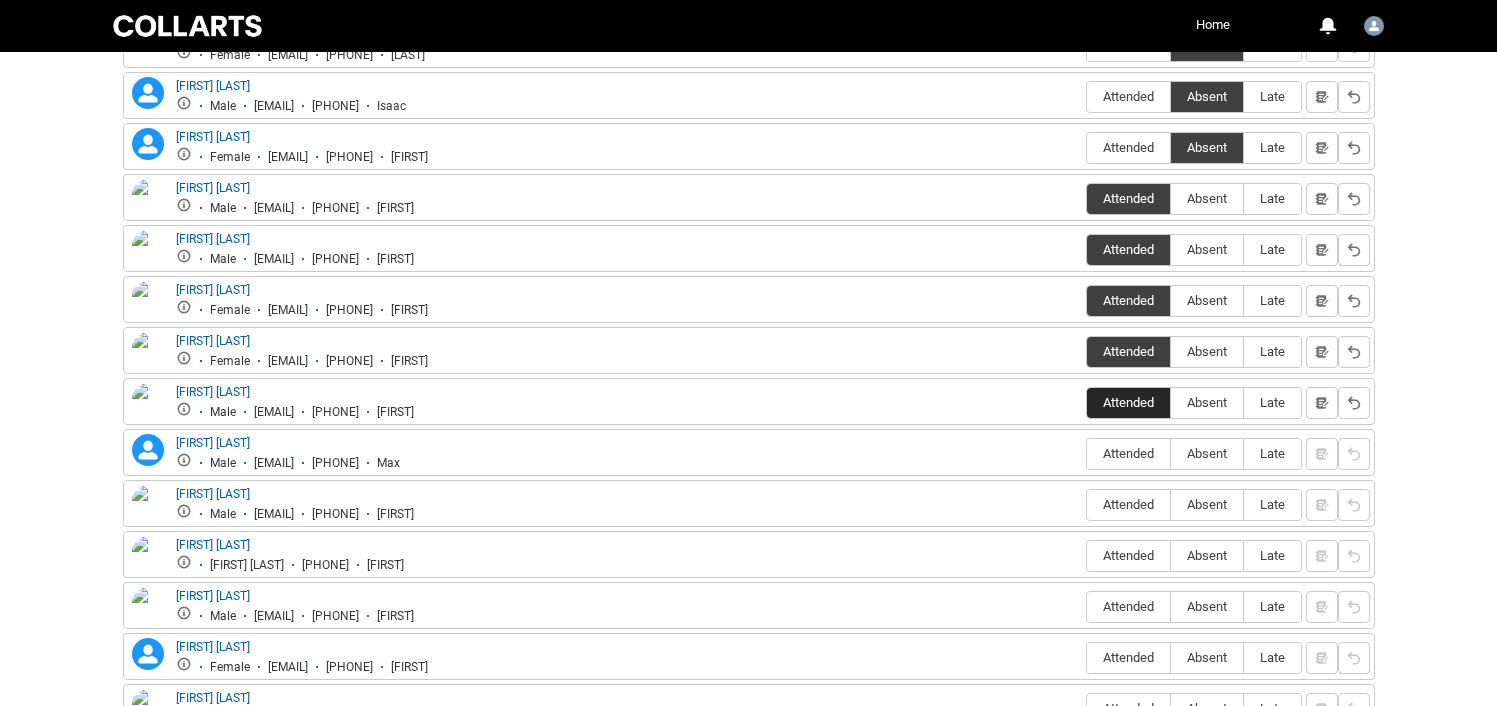 scroll, scrollTop: 1276, scrollLeft: 0, axis: vertical 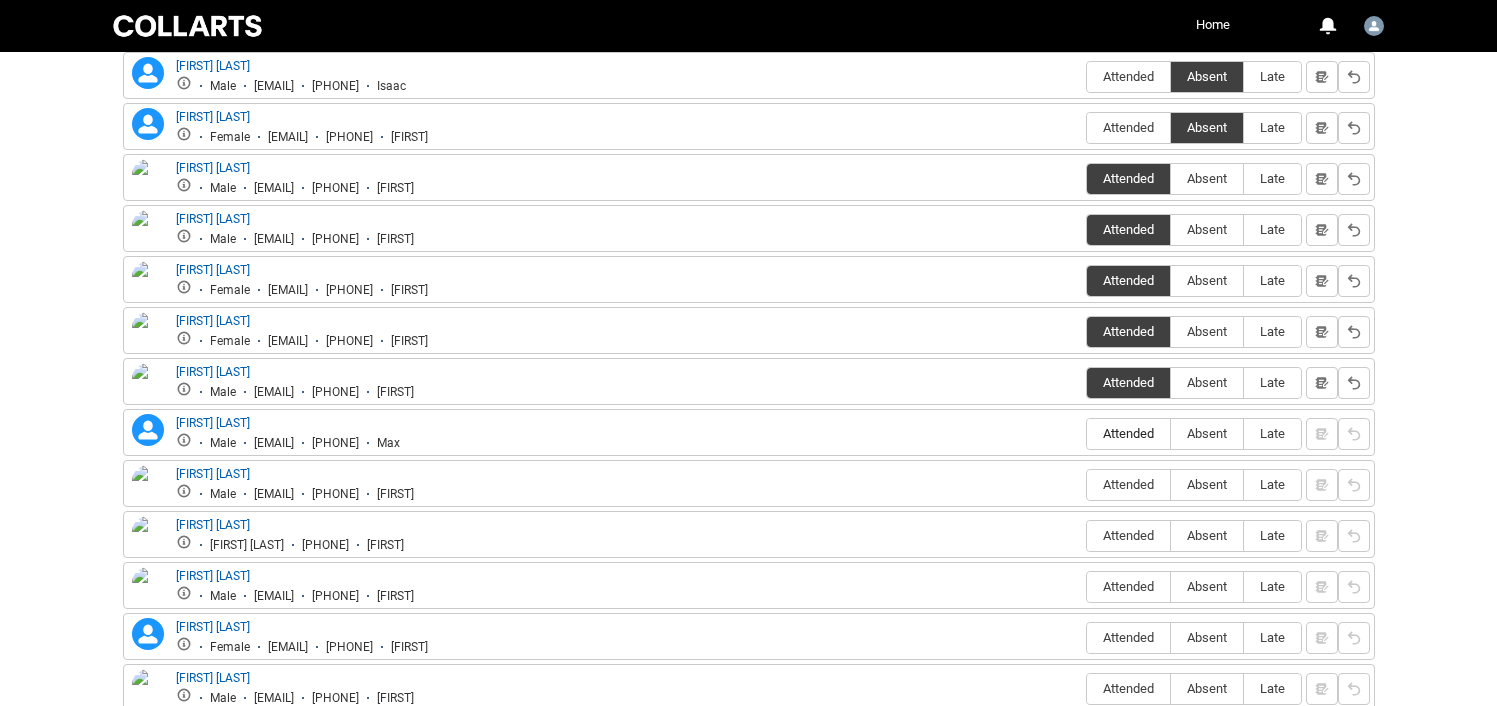 click on "Attended" at bounding box center [1128, 433] 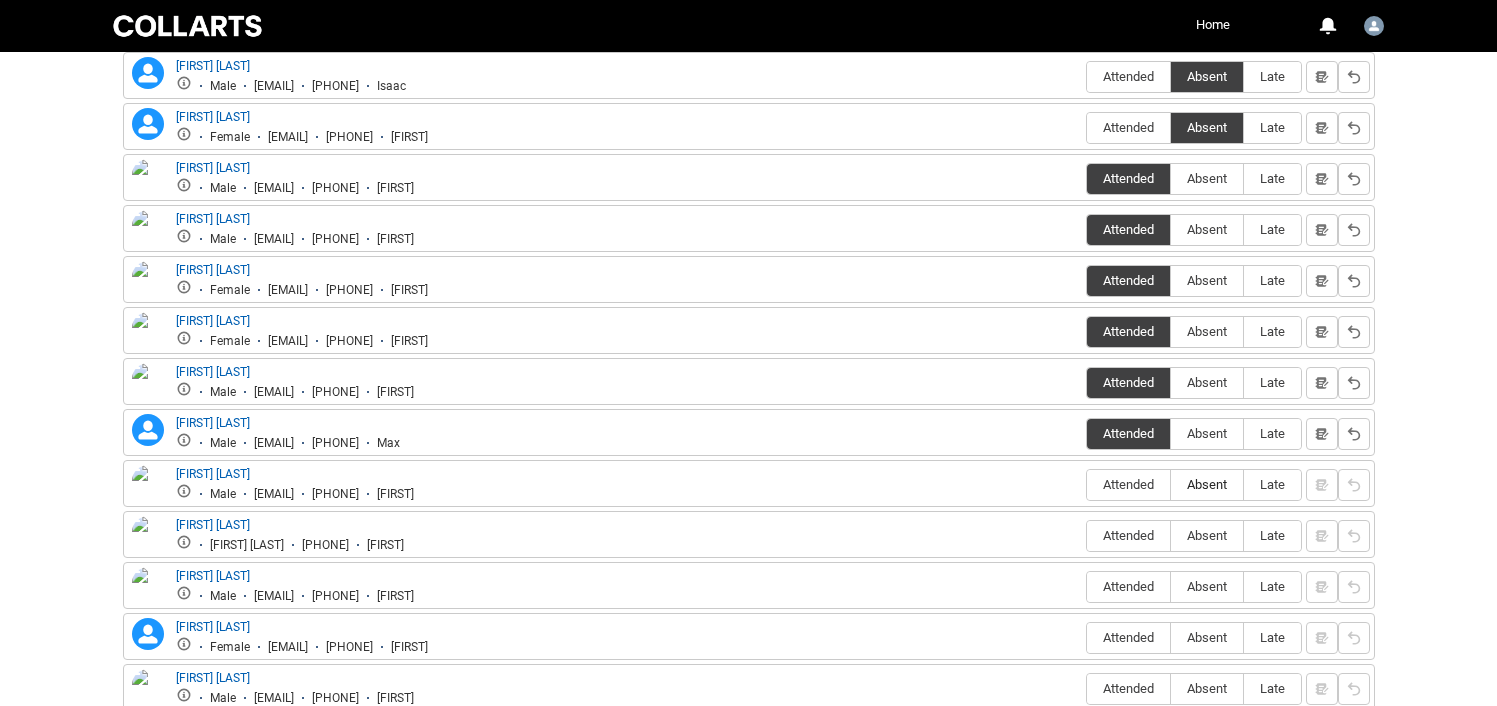 click on "Absent" at bounding box center (1207, 484) 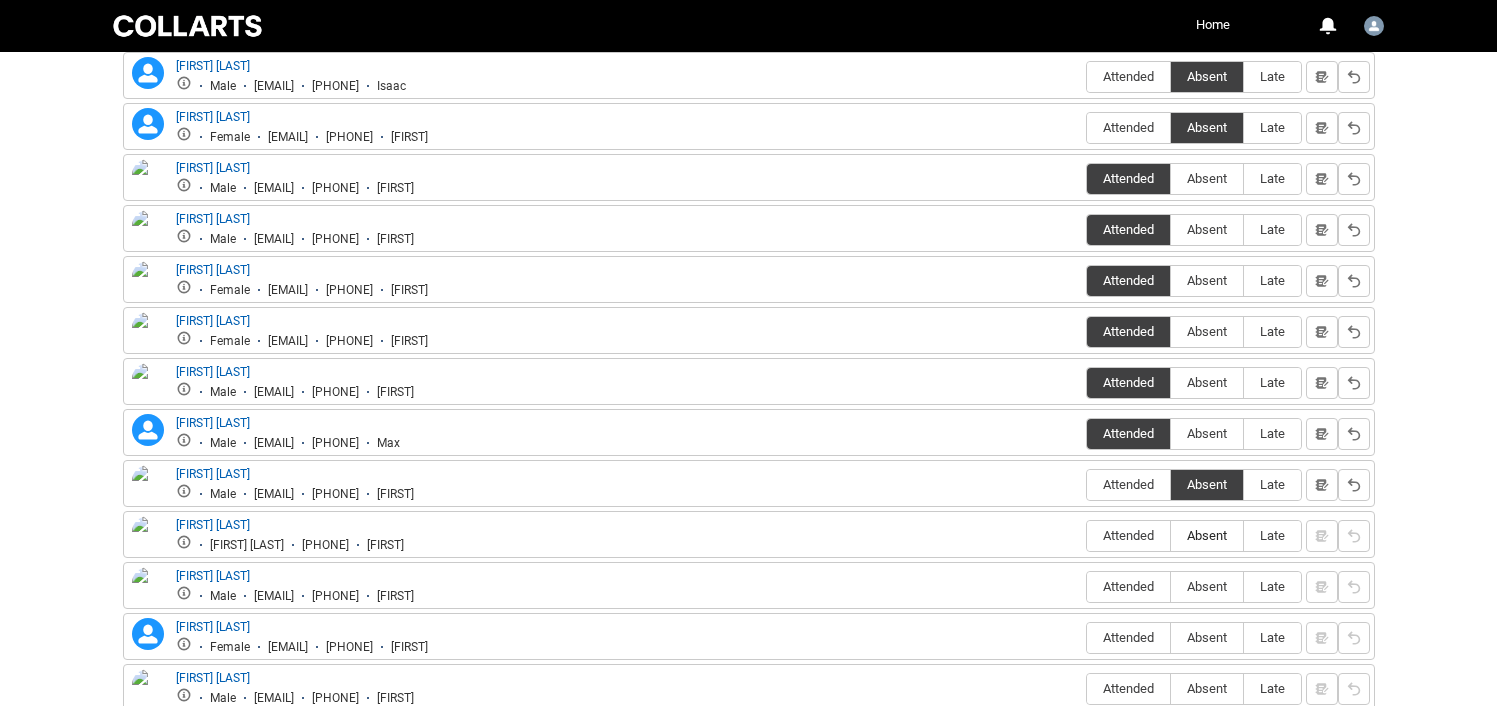 click on "Absent" at bounding box center (1207, 535) 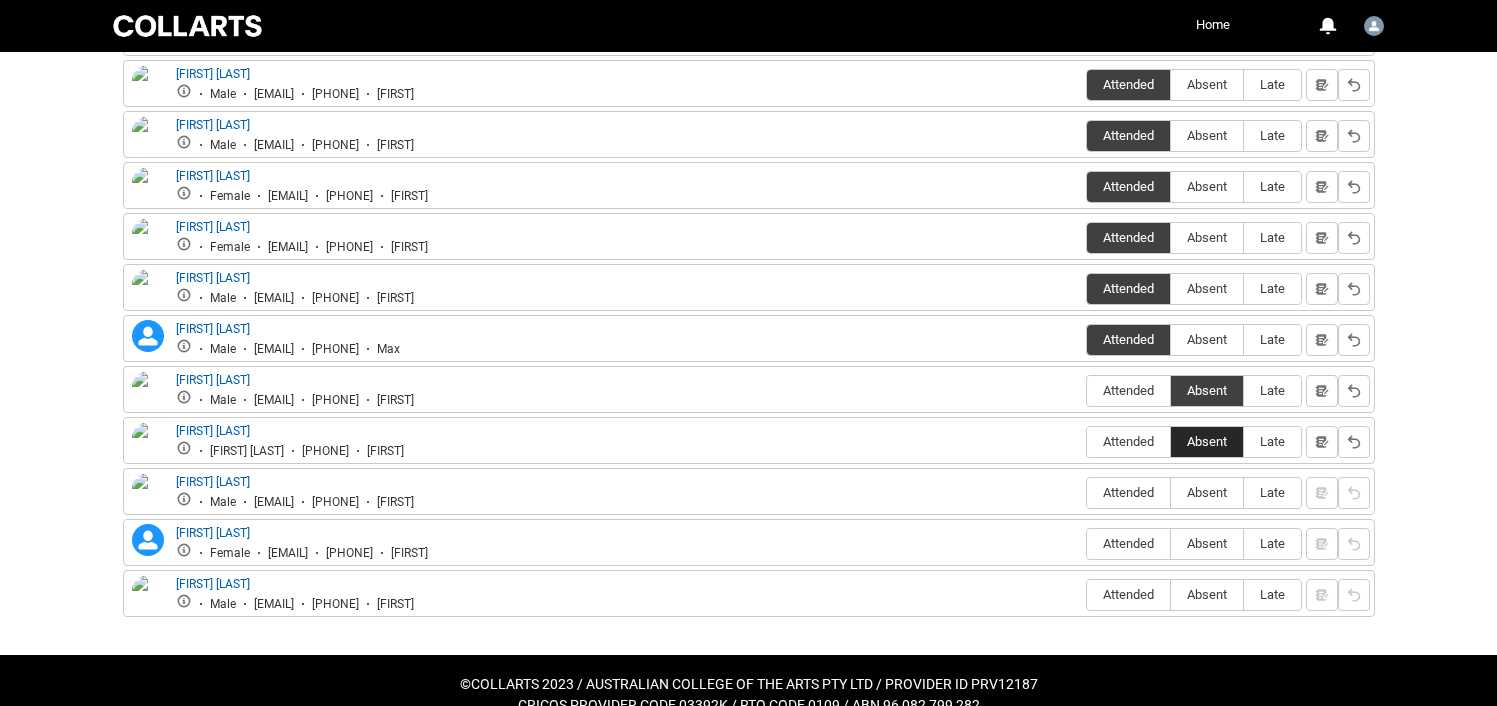 scroll, scrollTop: 1400, scrollLeft: 0, axis: vertical 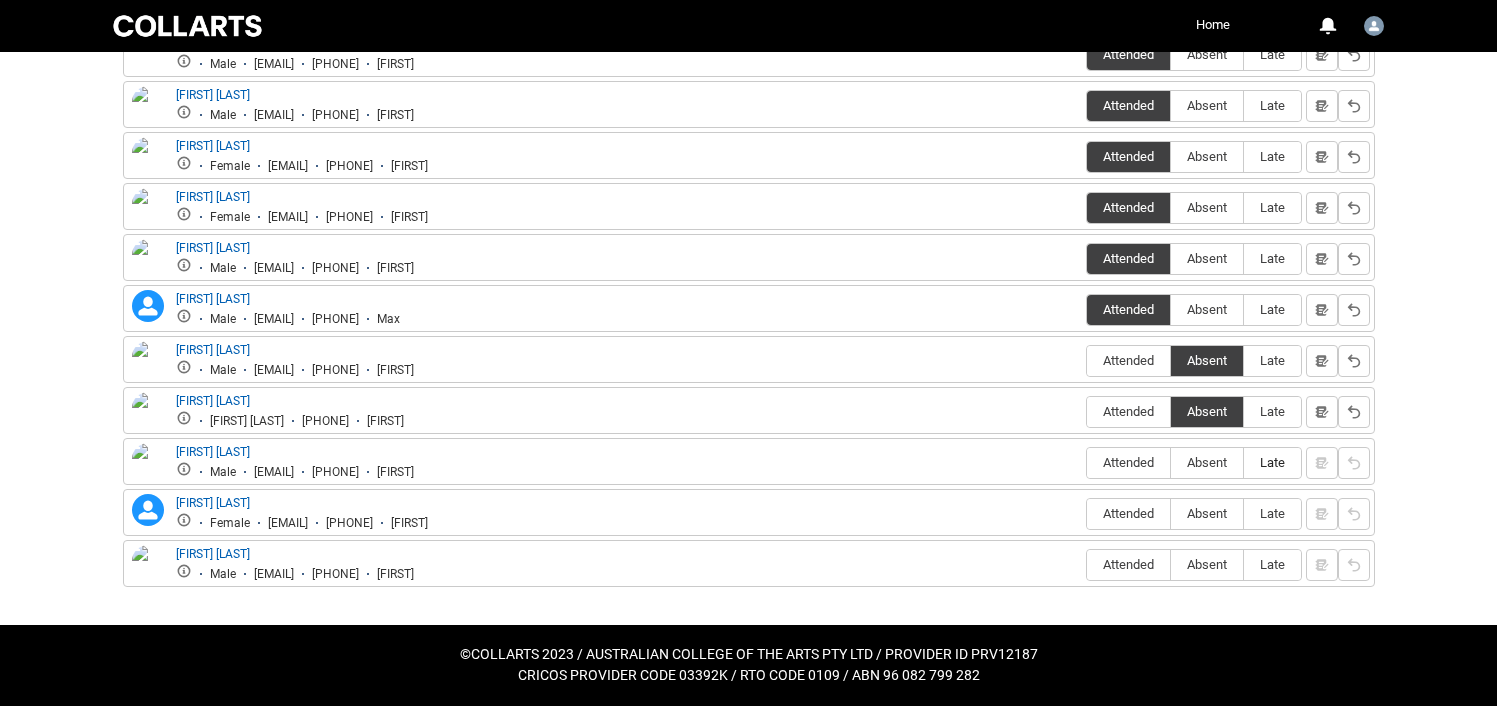 click on "Late" at bounding box center (1272, 462) 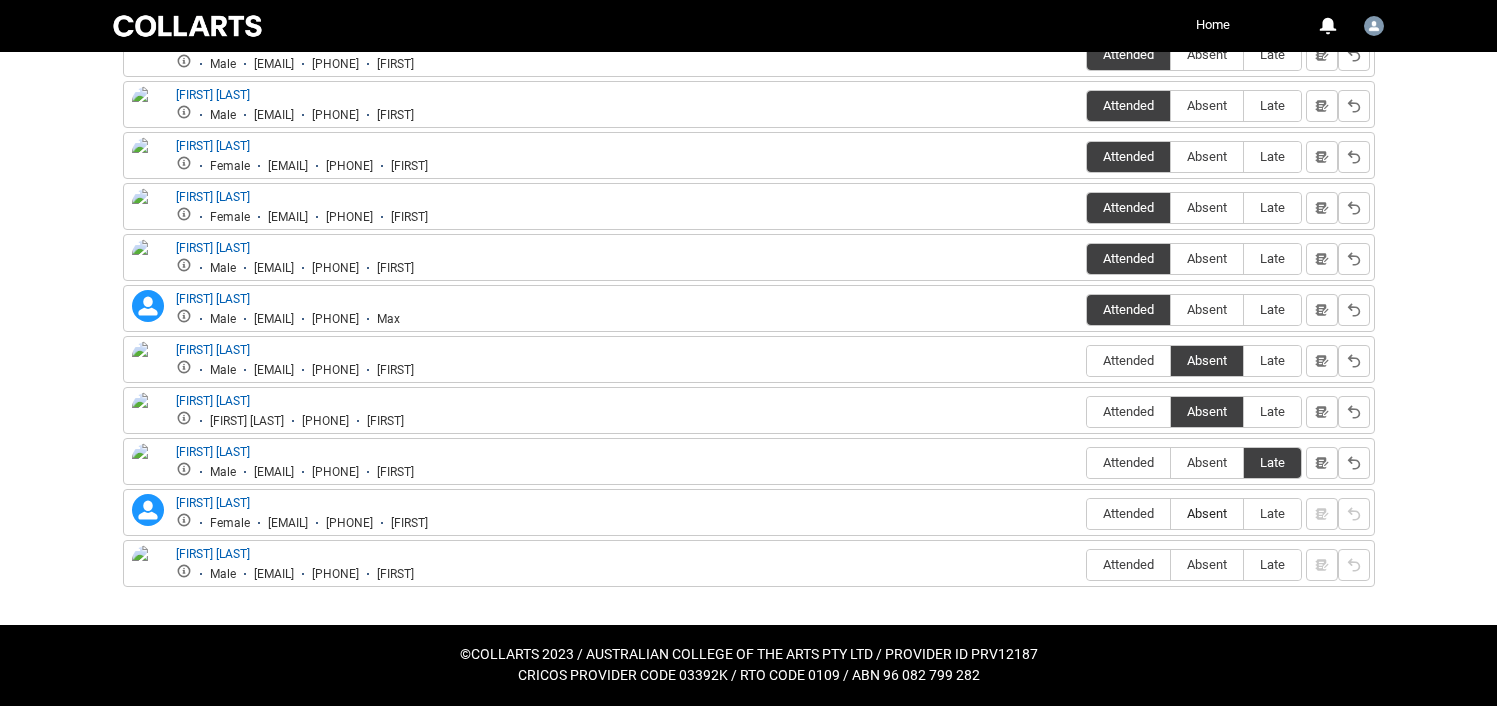 click on "Absent" at bounding box center [1207, 513] 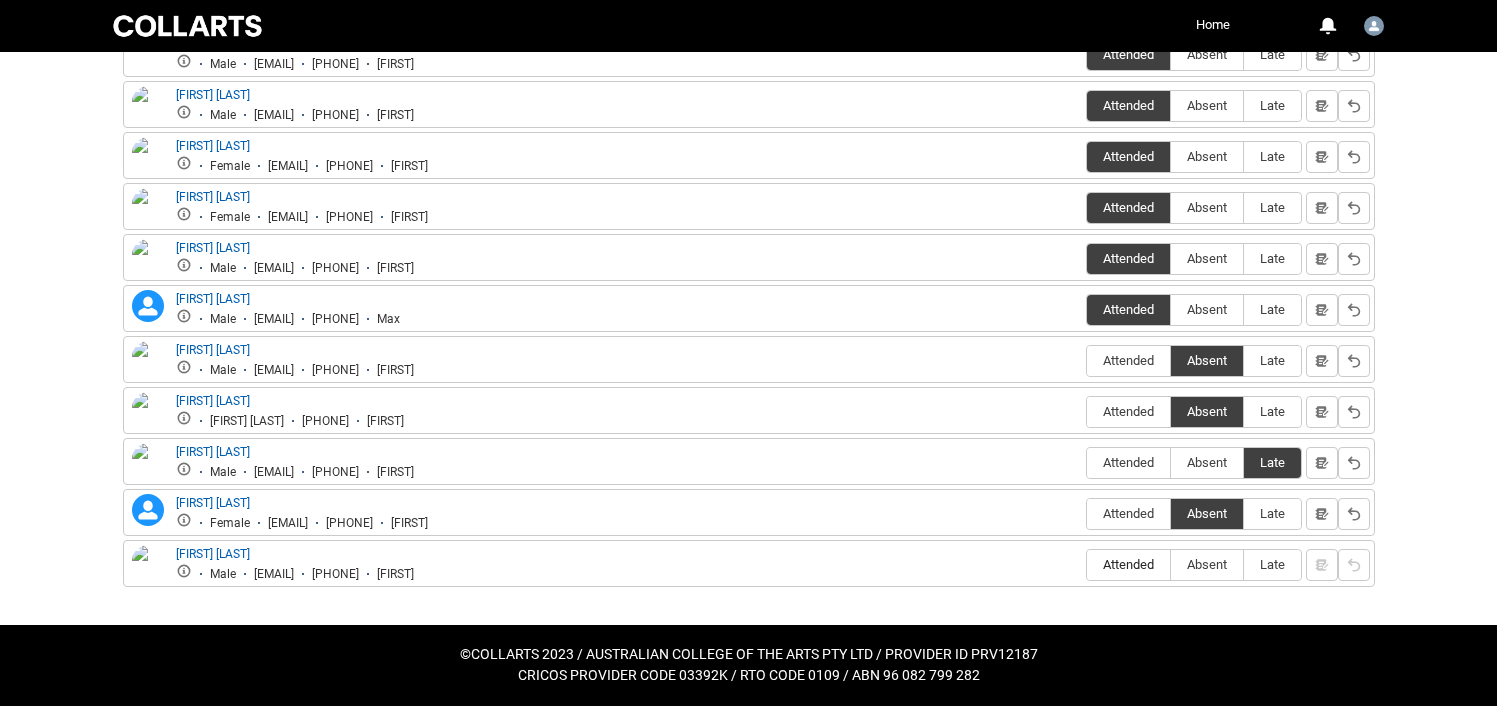 click on "Attended" at bounding box center [1128, 564] 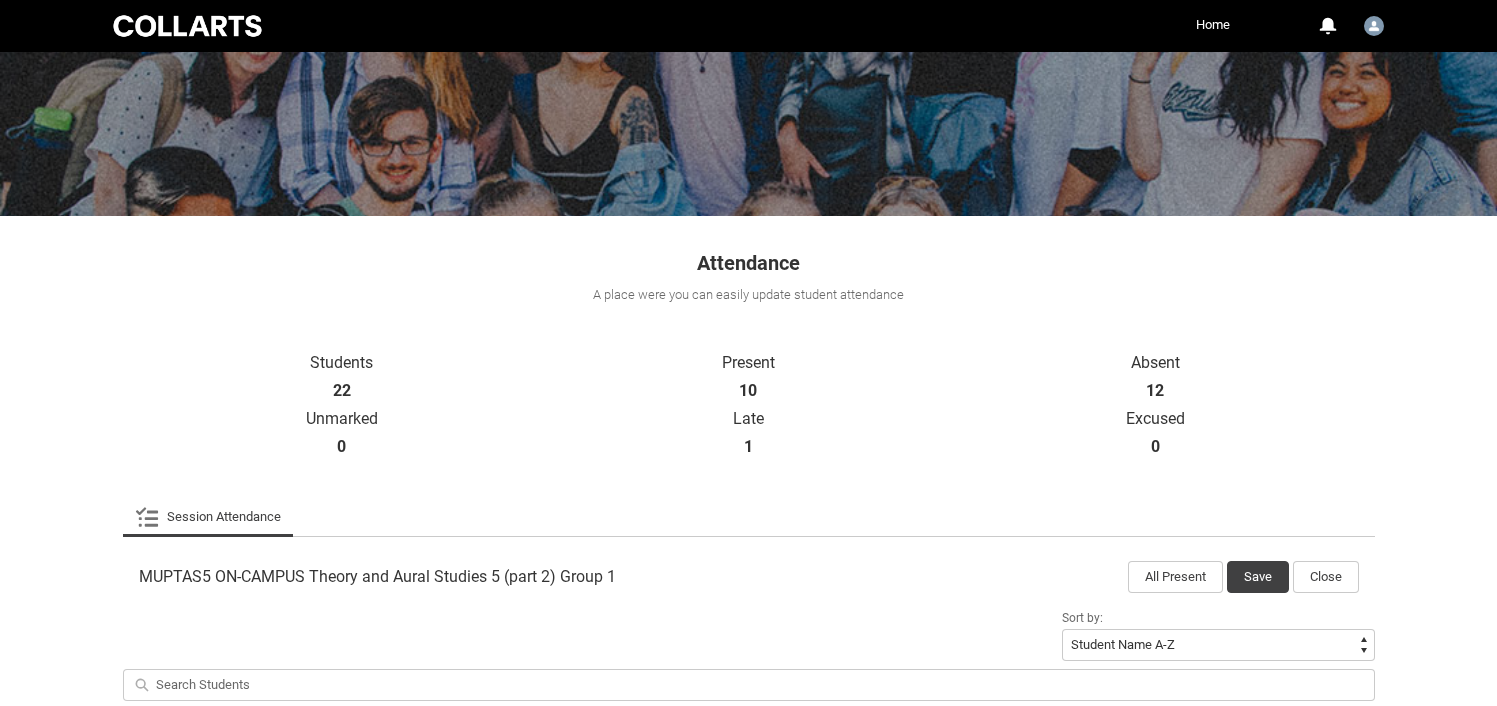 scroll, scrollTop: 197, scrollLeft: 0, axis: vertical 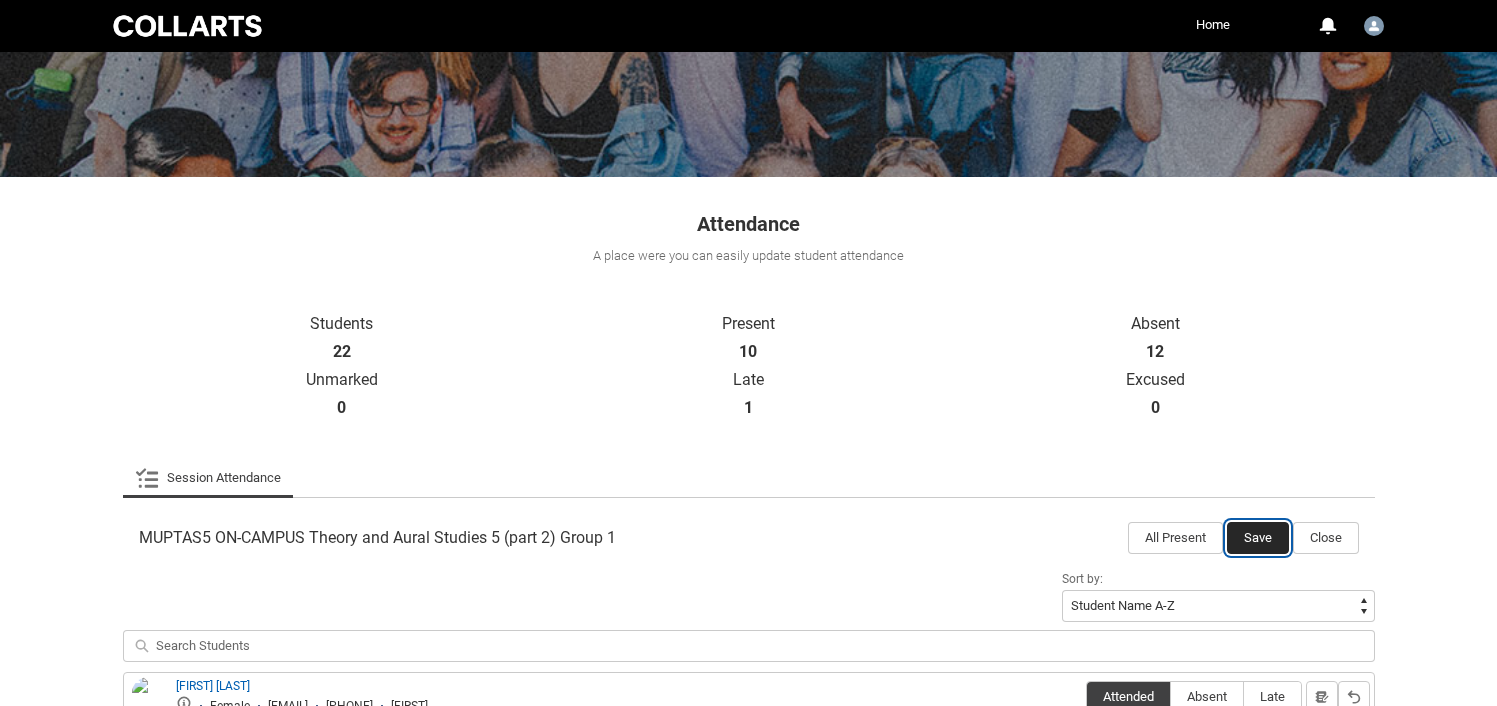 click on "Save" at bounding box center [1258, 538] 